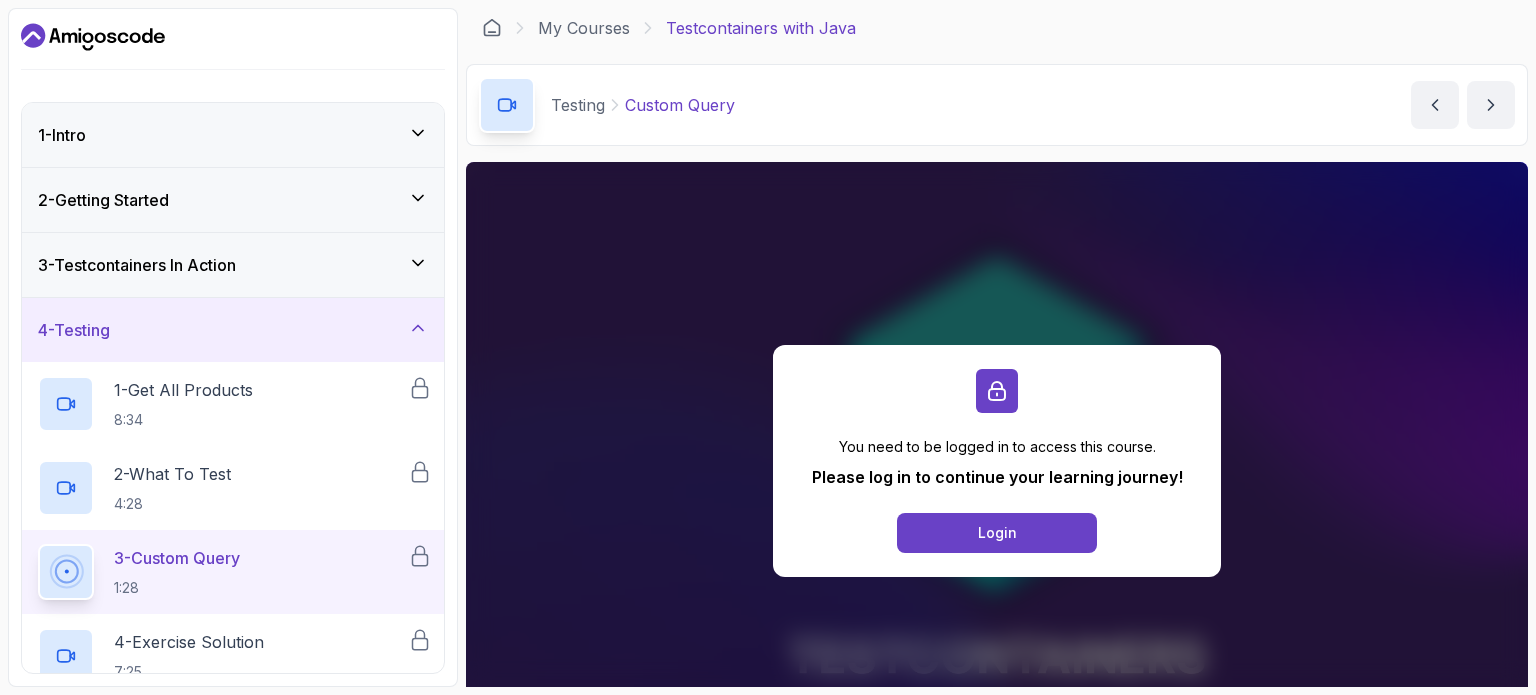 scroll, scrollTop: 0, scrollLeft: 0, axis: both 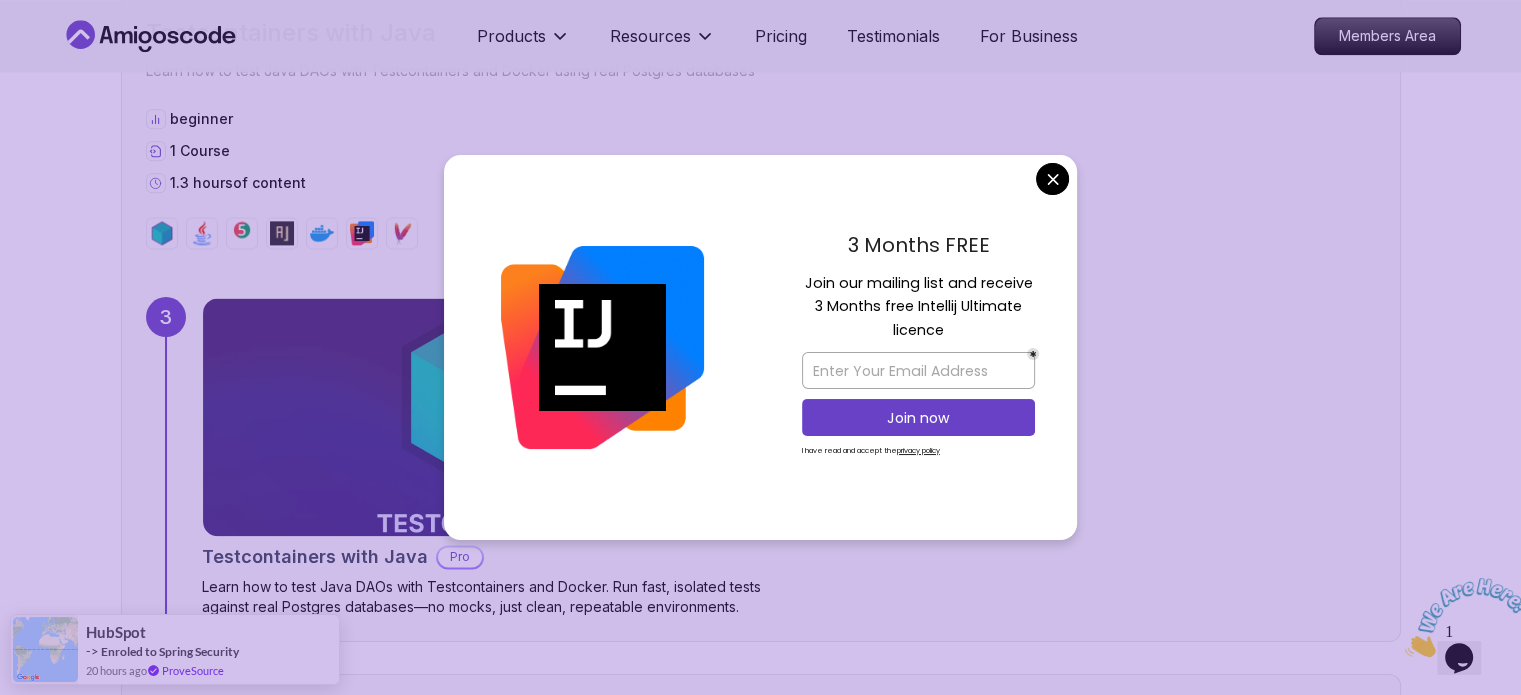 click on "Products Resources Pricing Testimonials For Business Members Area Products Resources Pricing Testimonials For Business Members Area Software Testing Software Testing  Roadmap Master software testing and testing frameworks. This structured learning path will take you from unit testing to integration testing. Getting Started Let’s kick things off! Begin your journey by completing the first step and unlocking your roadmap. 1 Java Unit Testing Master Java Unit Testing and Test-Driven Development (TDD) with JUnit 5, AssertJ, and best practices beginner 1   Course   2.8 hours  of content 1 2.75h NEW Java Unit Testing and TDD Pro Master Java Unit Testing and Test-Driven Development (TDD) to build robust, maintainable, and bug-free Java applications with JUnit and best practices. 2 Mockito Java Unit Testing Learn unit testing in Java using Mockito for mocking, verification, and advanced test design beginner 1   Course   2 hours  of content 2 2.02h NEW Mockito & Java Unit Testing Pro 3 Testcontainers with Java 1" at bounding box center [760, 399] 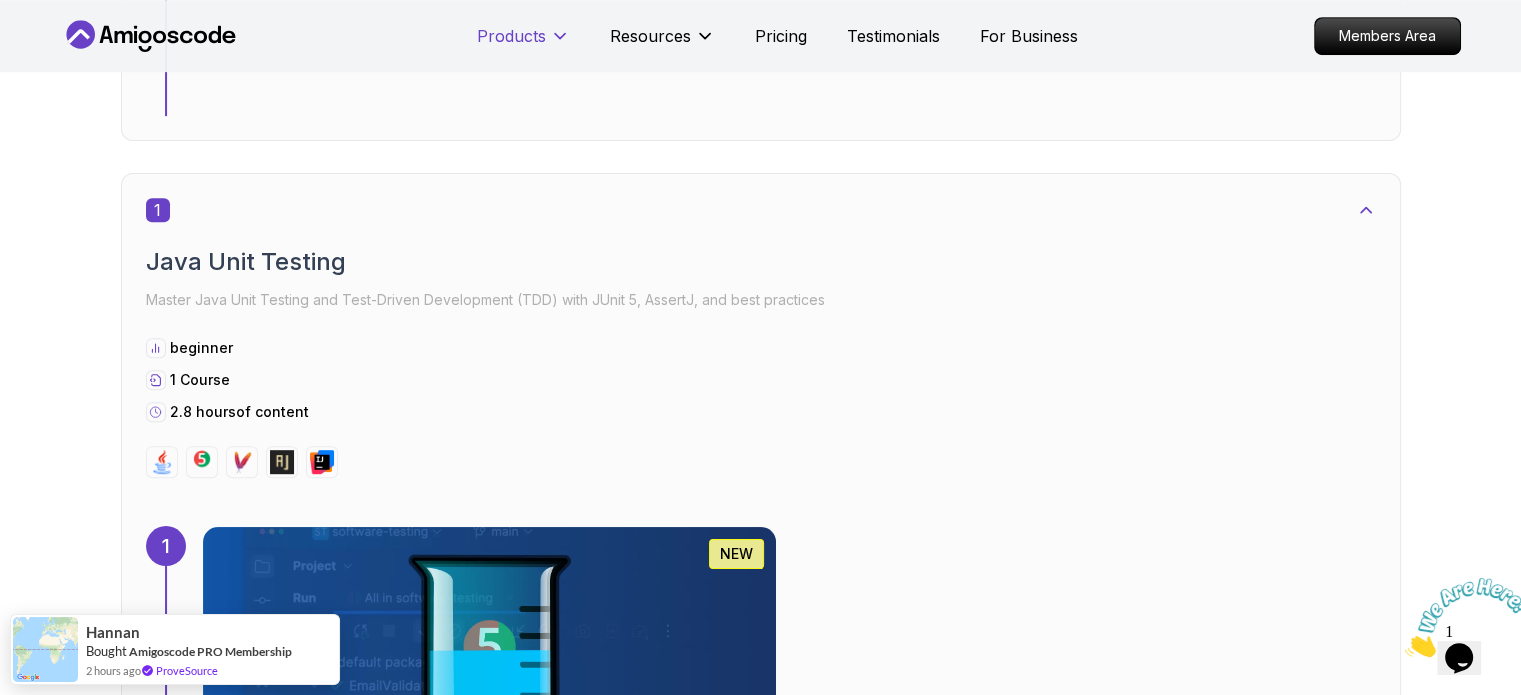 scroll, scrollTop: 962, scrollLeft: 0, axis: vertical 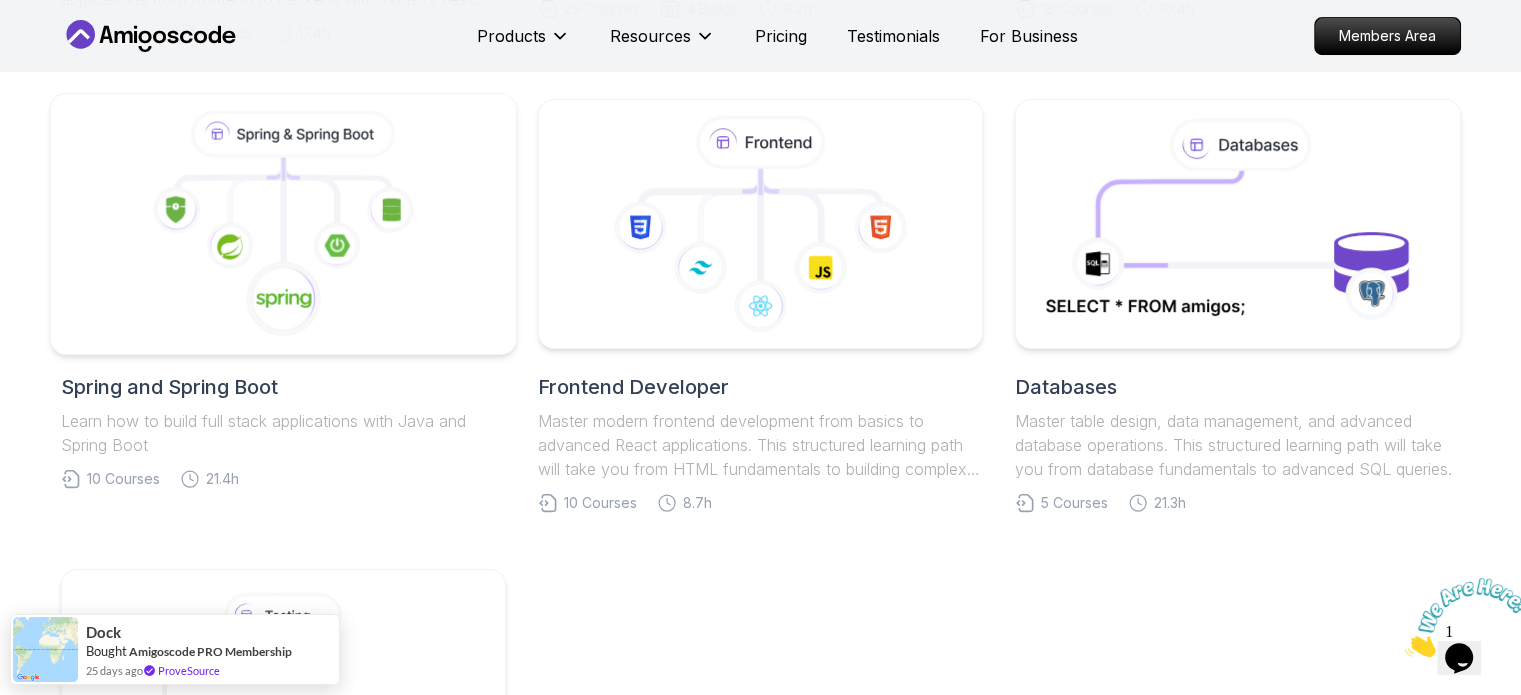 click 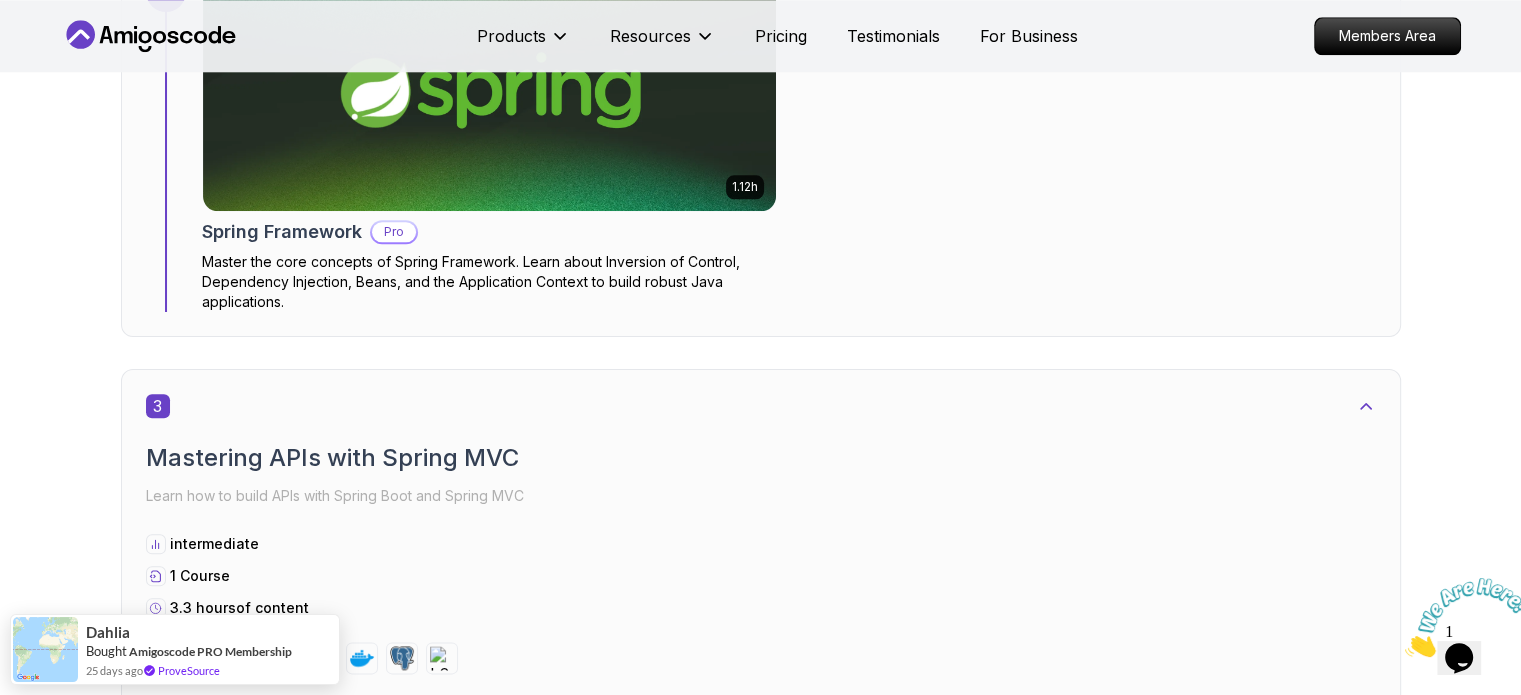 scroll, scrollTop: 2210, scrollLeft: 0, axis: vertical 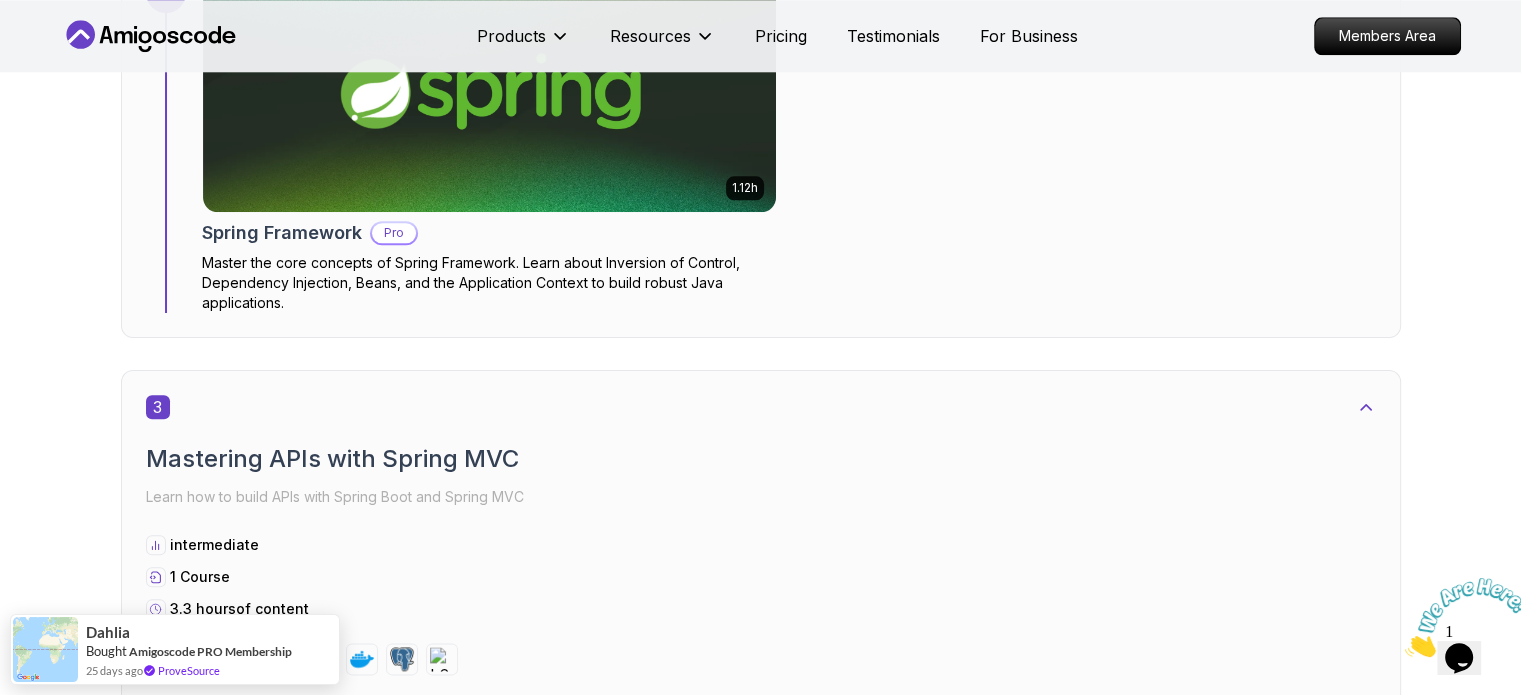 click at bounding box center (489, 1573) 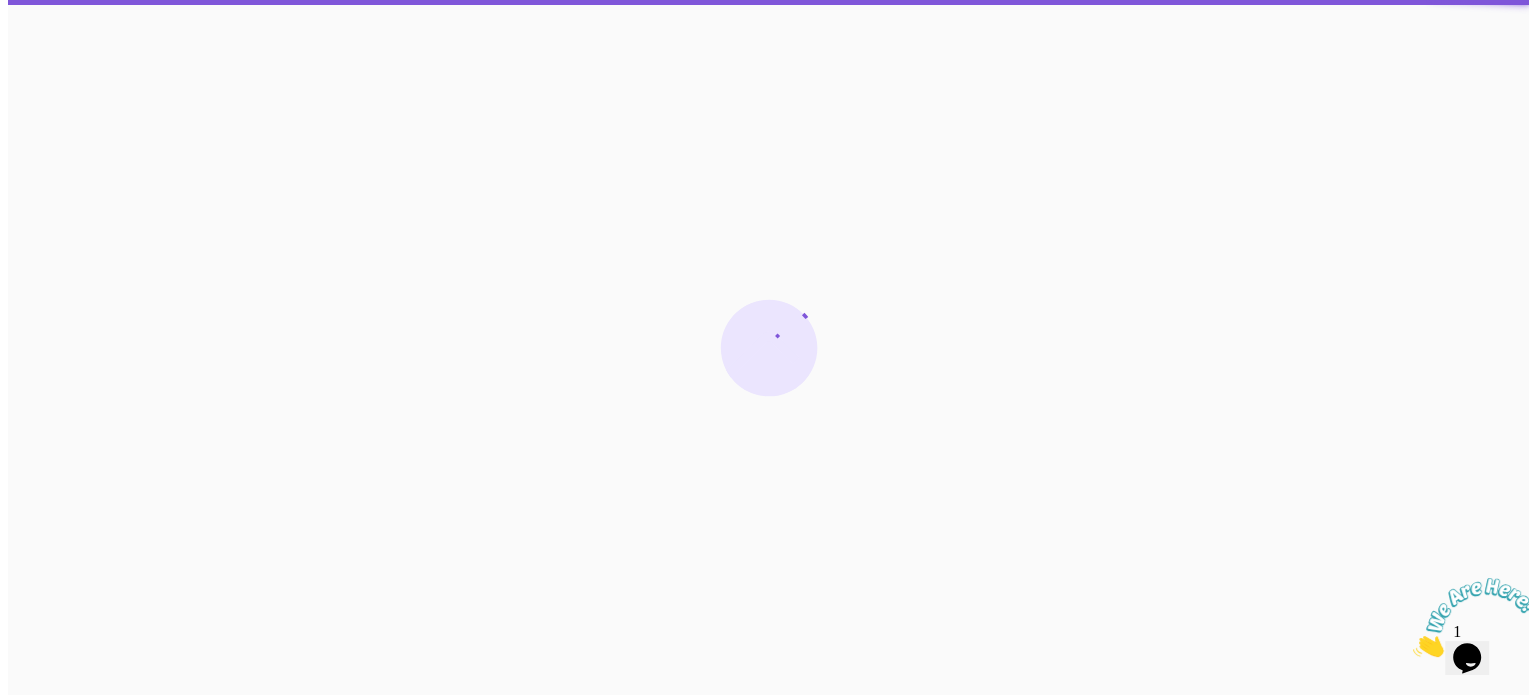 scroll, scrollTop: 0, scrollLeft: 0, axis: both 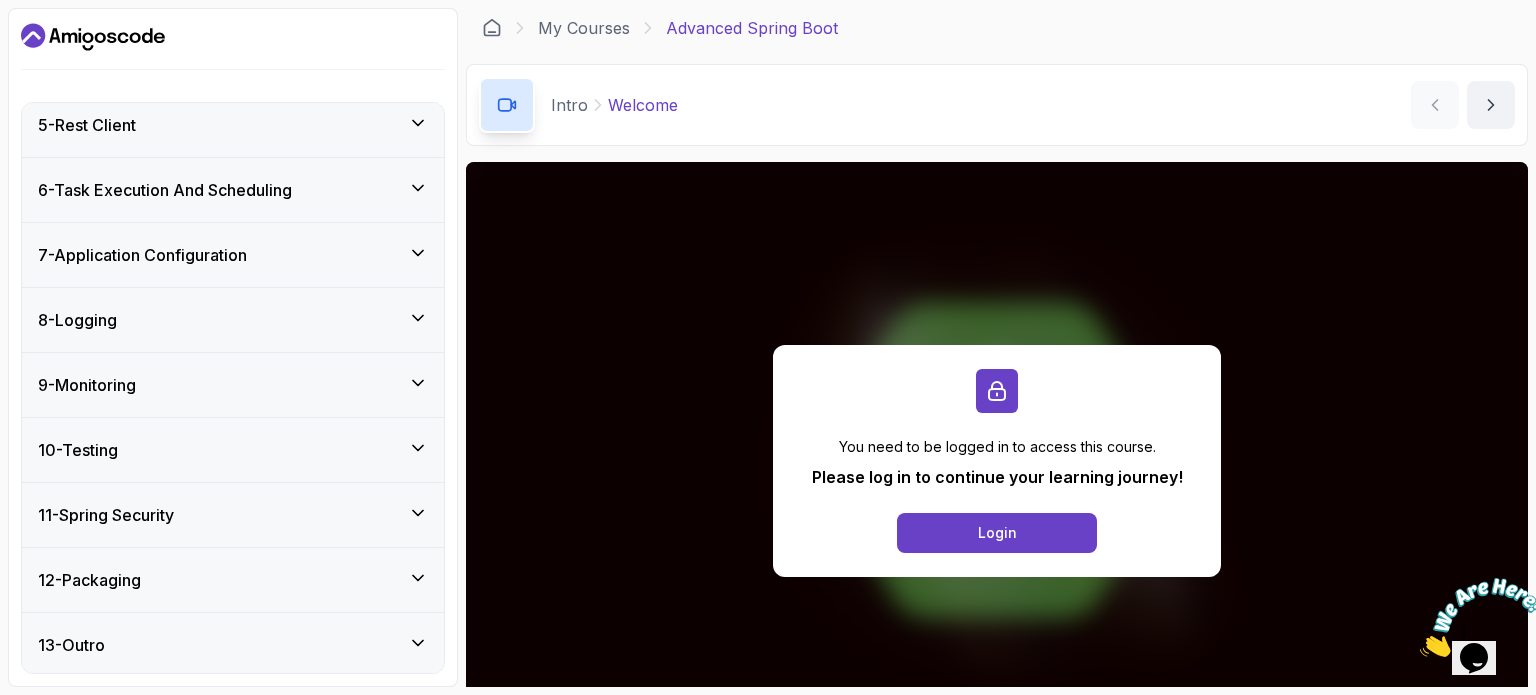 click on "12  -  Packaging" at bounding box center (233, 580) 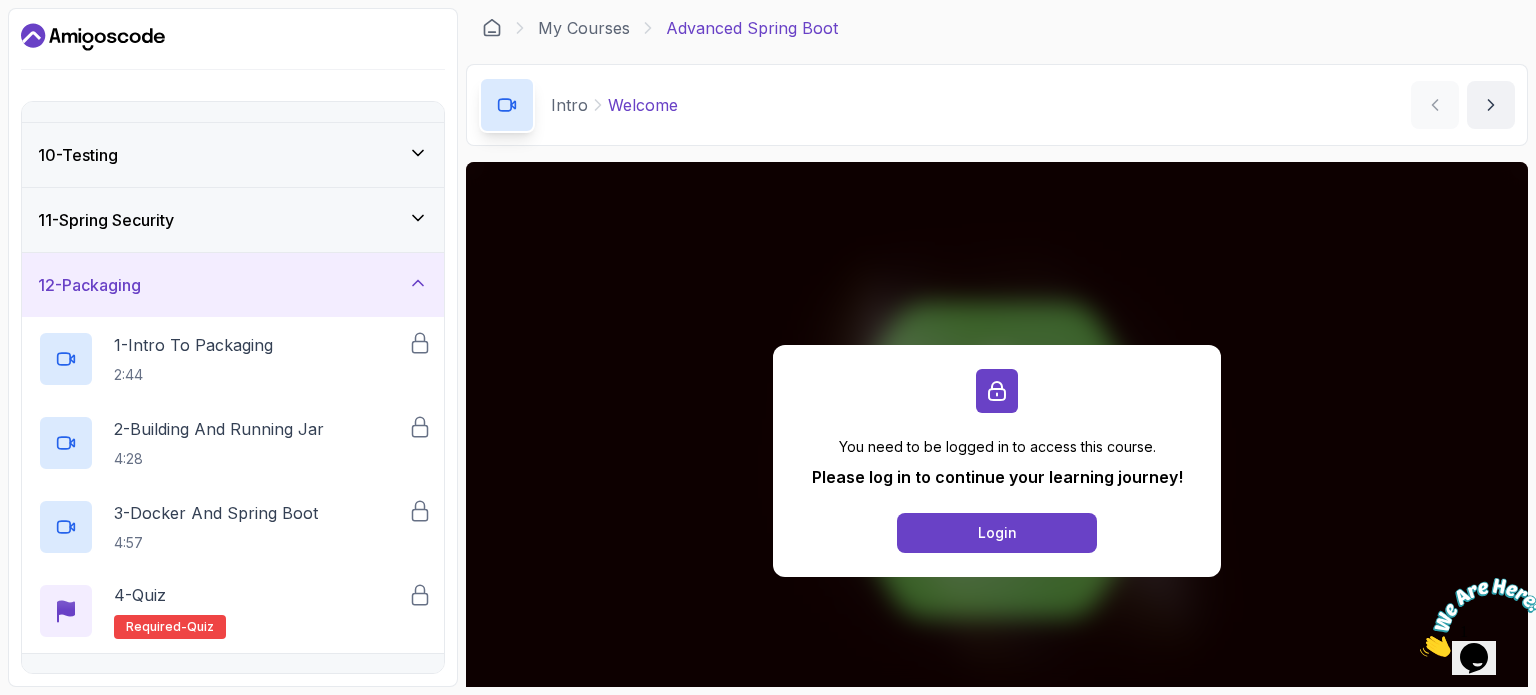 scroll, scrollTop: 606, scrollLeft: 0, axis: vertical 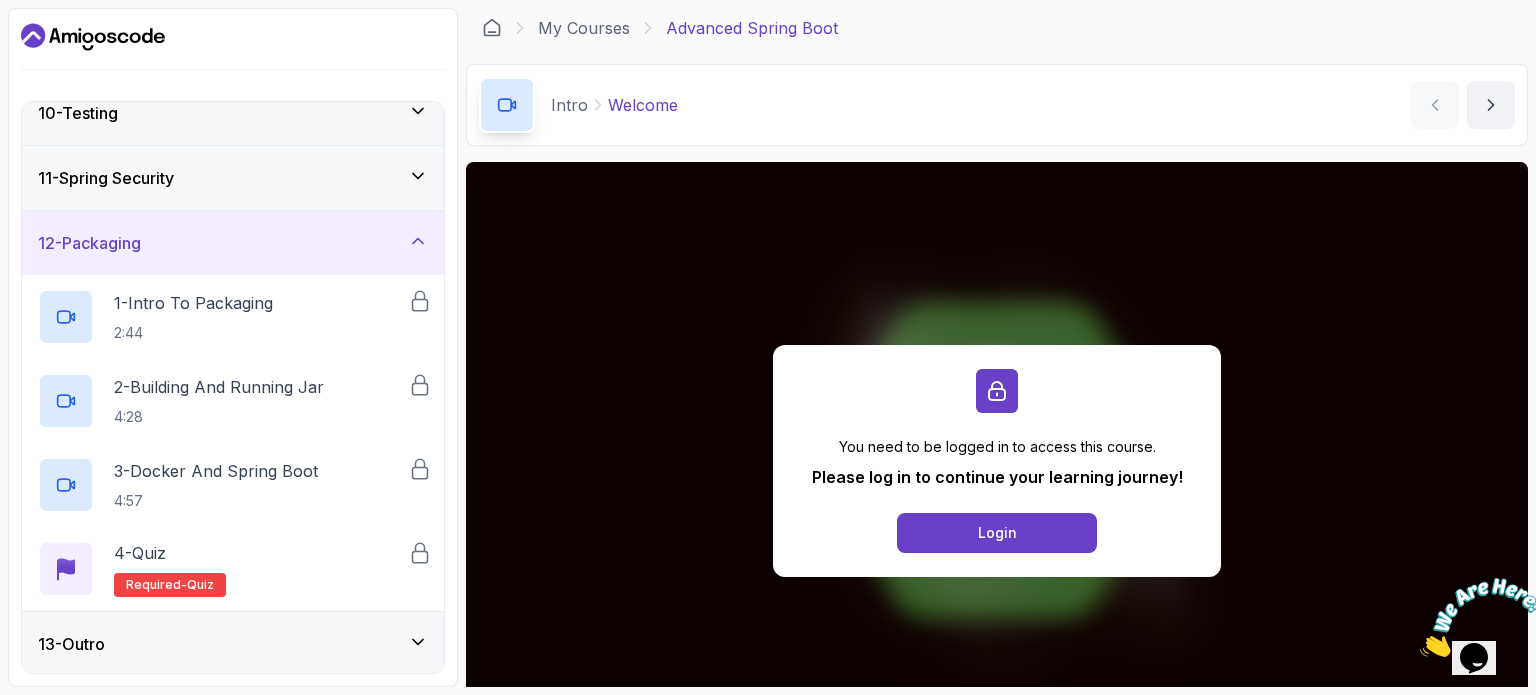 click on "13  -  Outro" at bounding box center (233, 644) 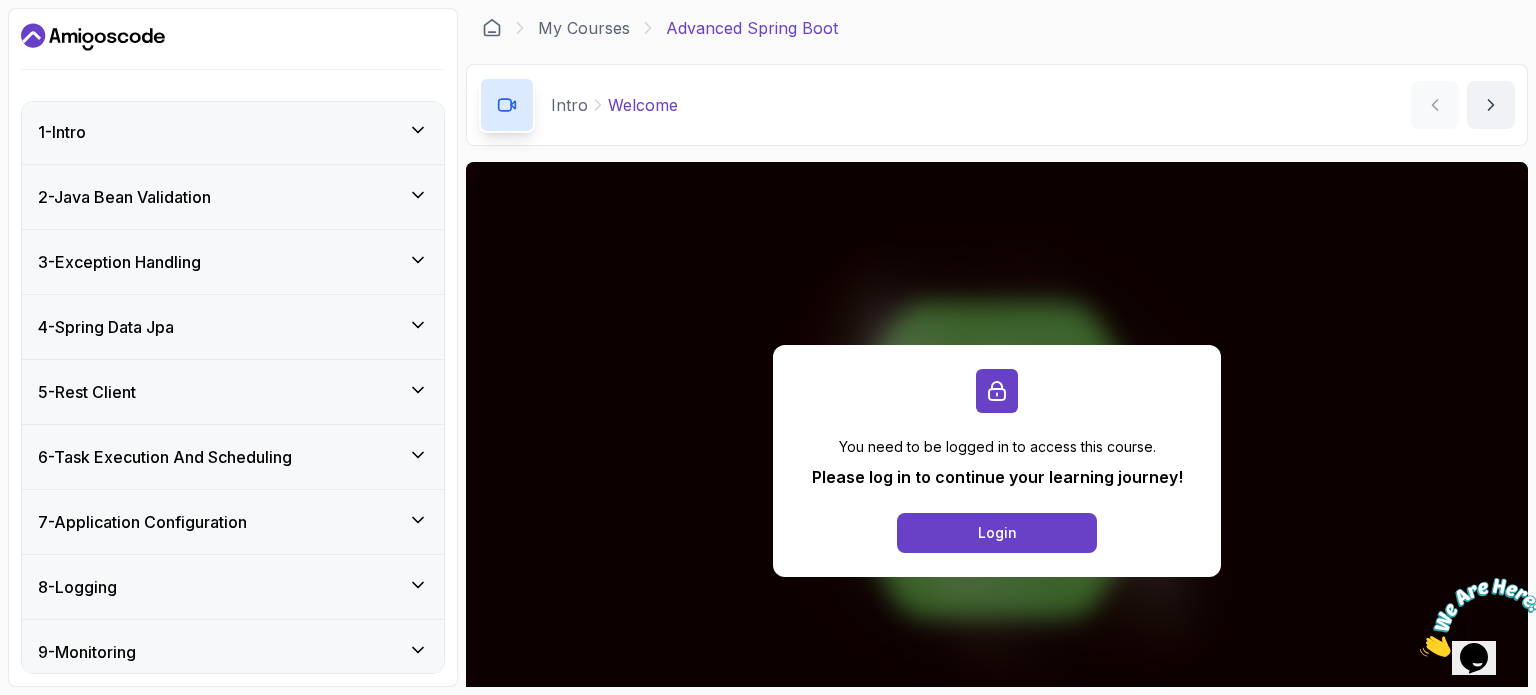 scroll, scrollTop: 0, scrollLeft: 0, axis: both 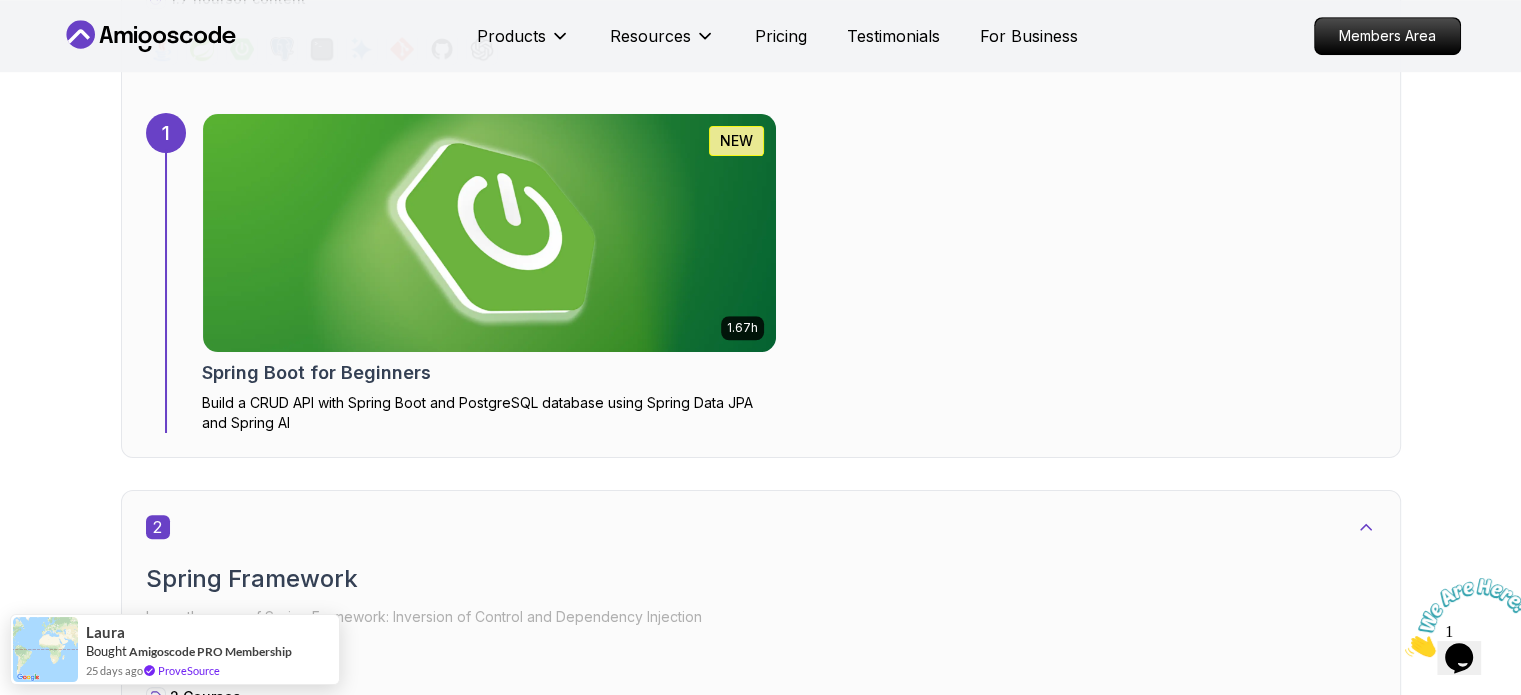 click at bounding box center (489, 963) 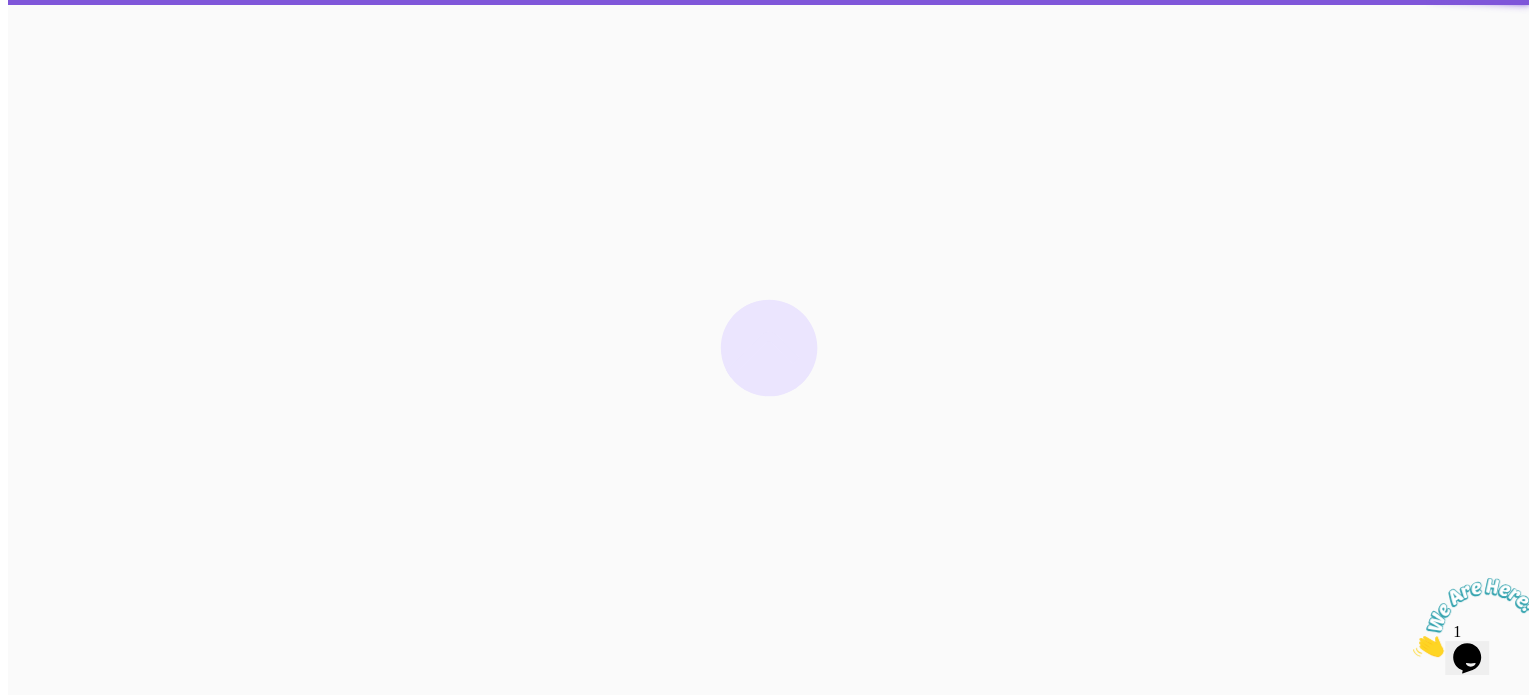 scroll, scrollTop: 0, scrollLeft: 0, axis: both 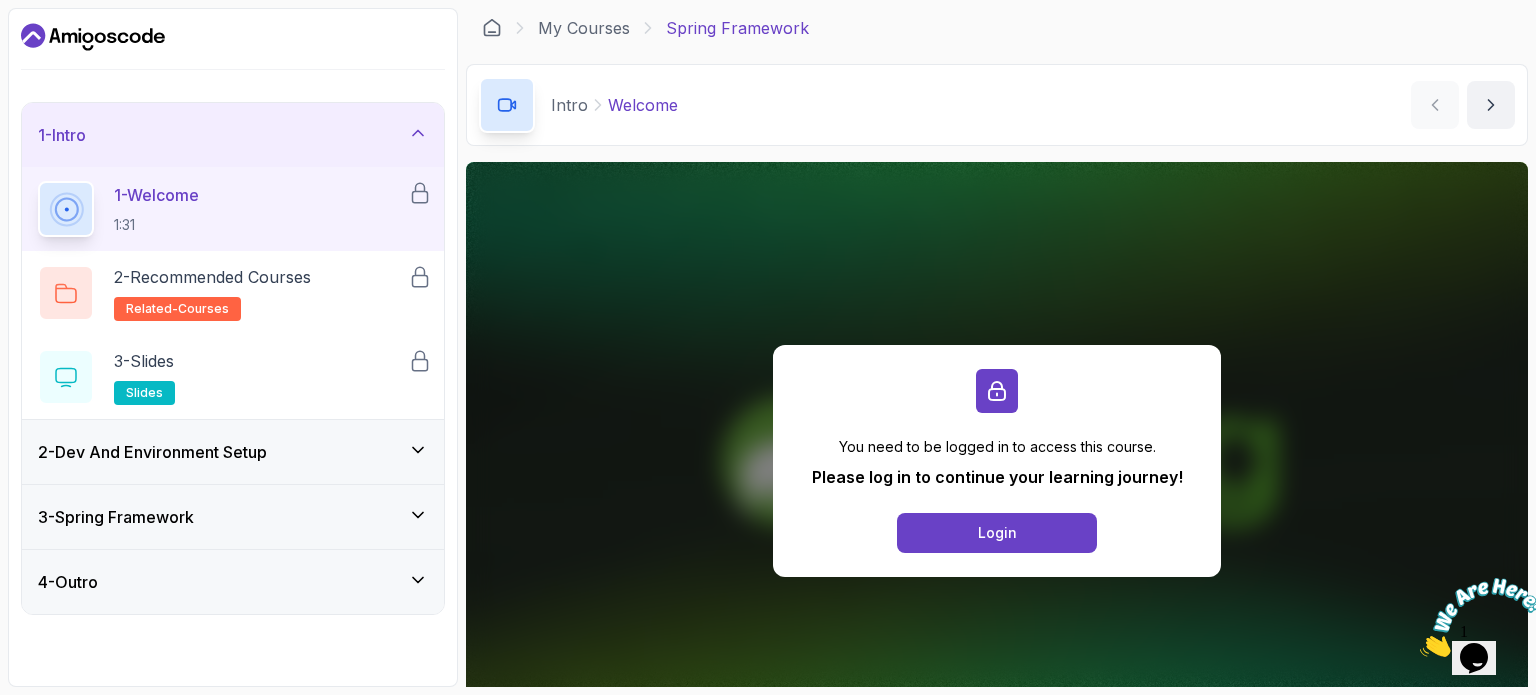 click on "3  -  Spring Framework" at bounding box center [233, 517] 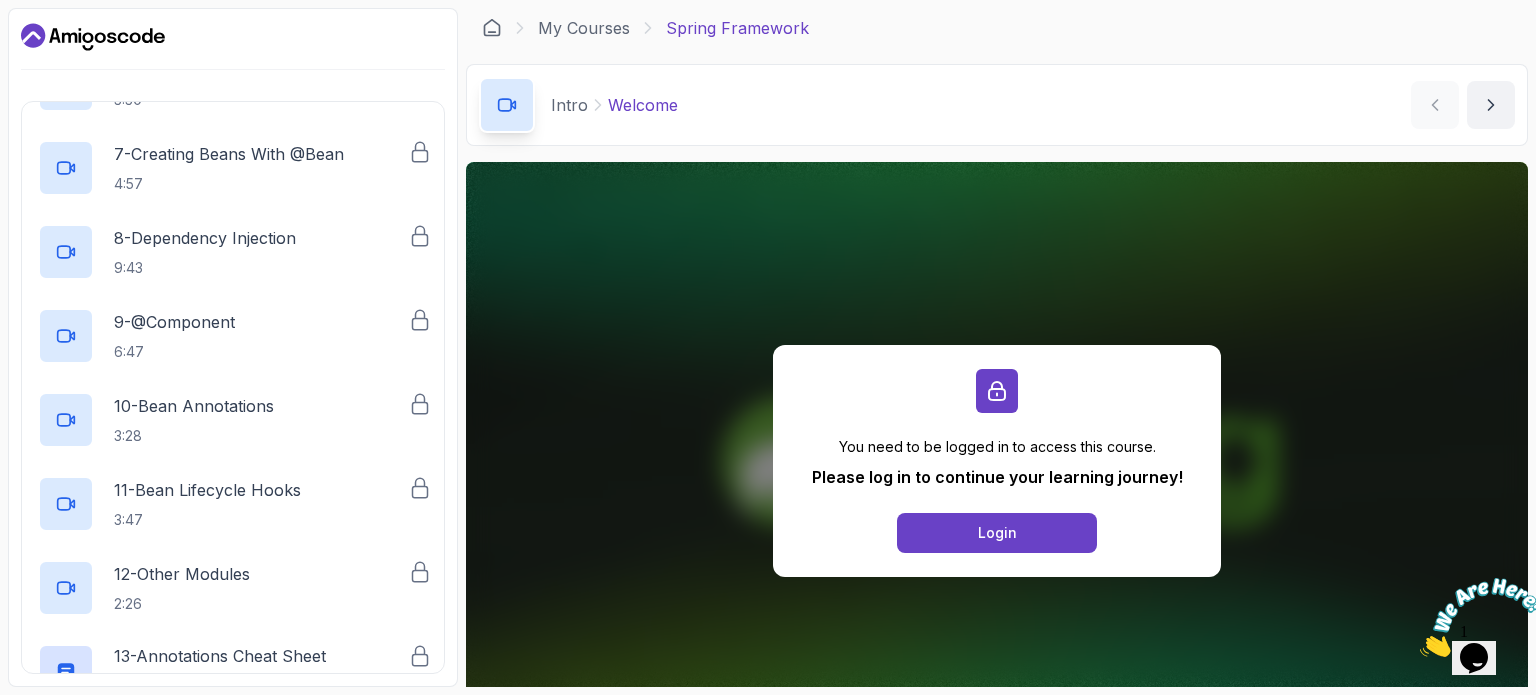 scroll, scrollTop: 862, scrollLeft: 0, axis: vertical 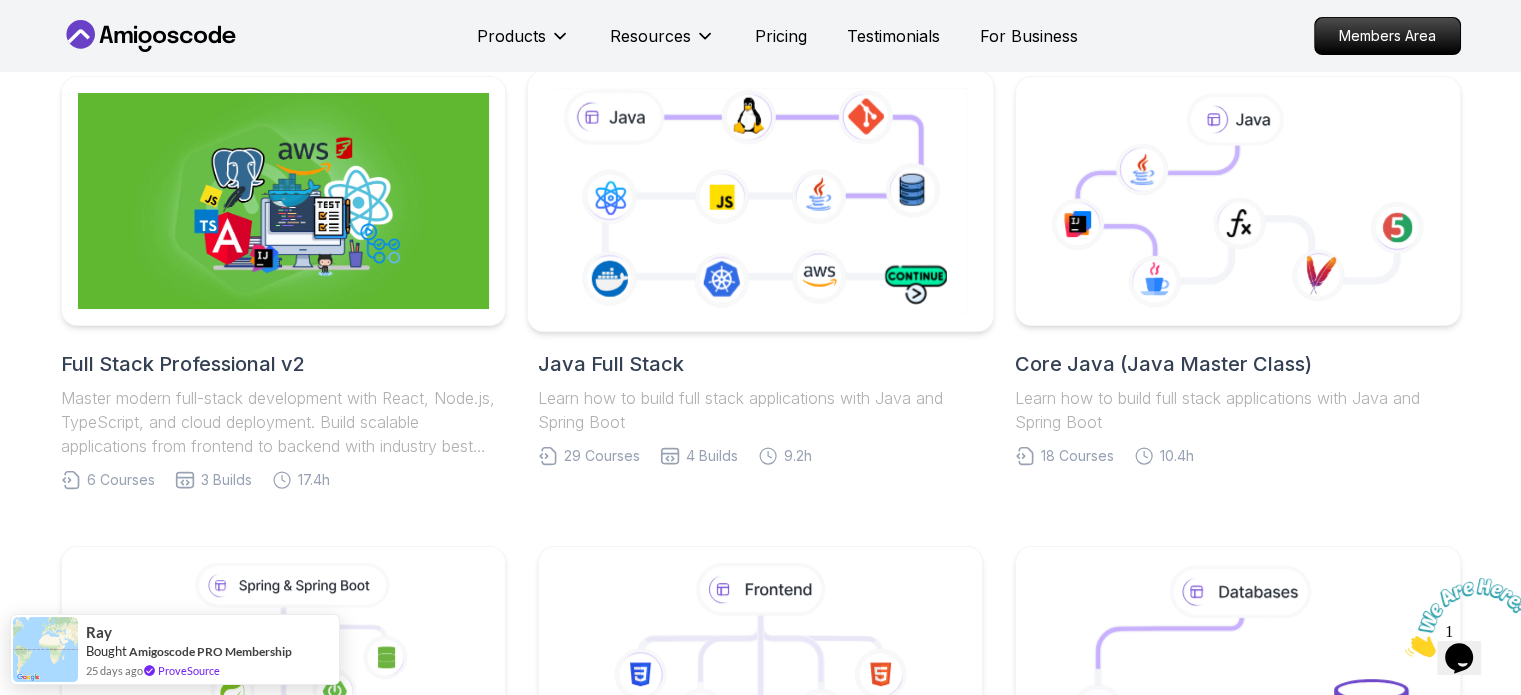 click 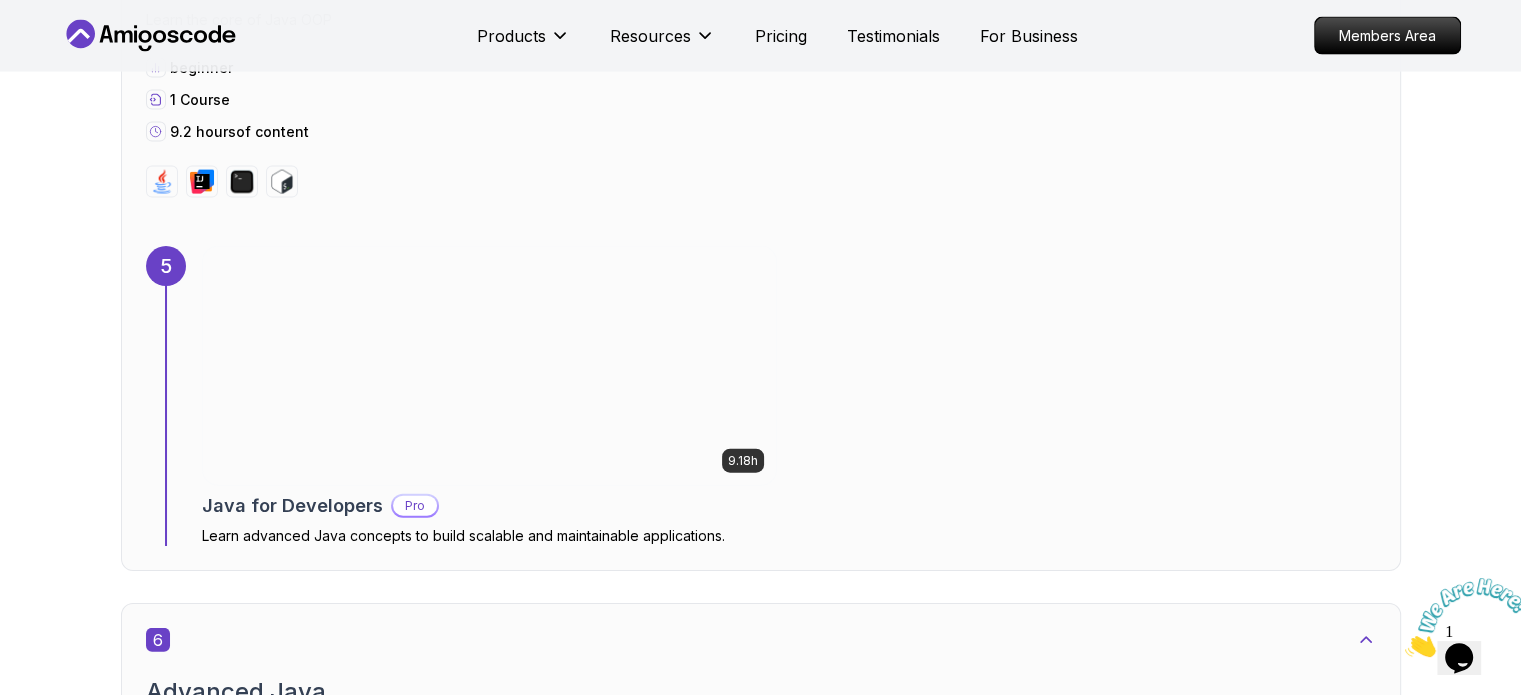 scroll, scrollTop: 4432, scrollLeft: 0, axis: vertical 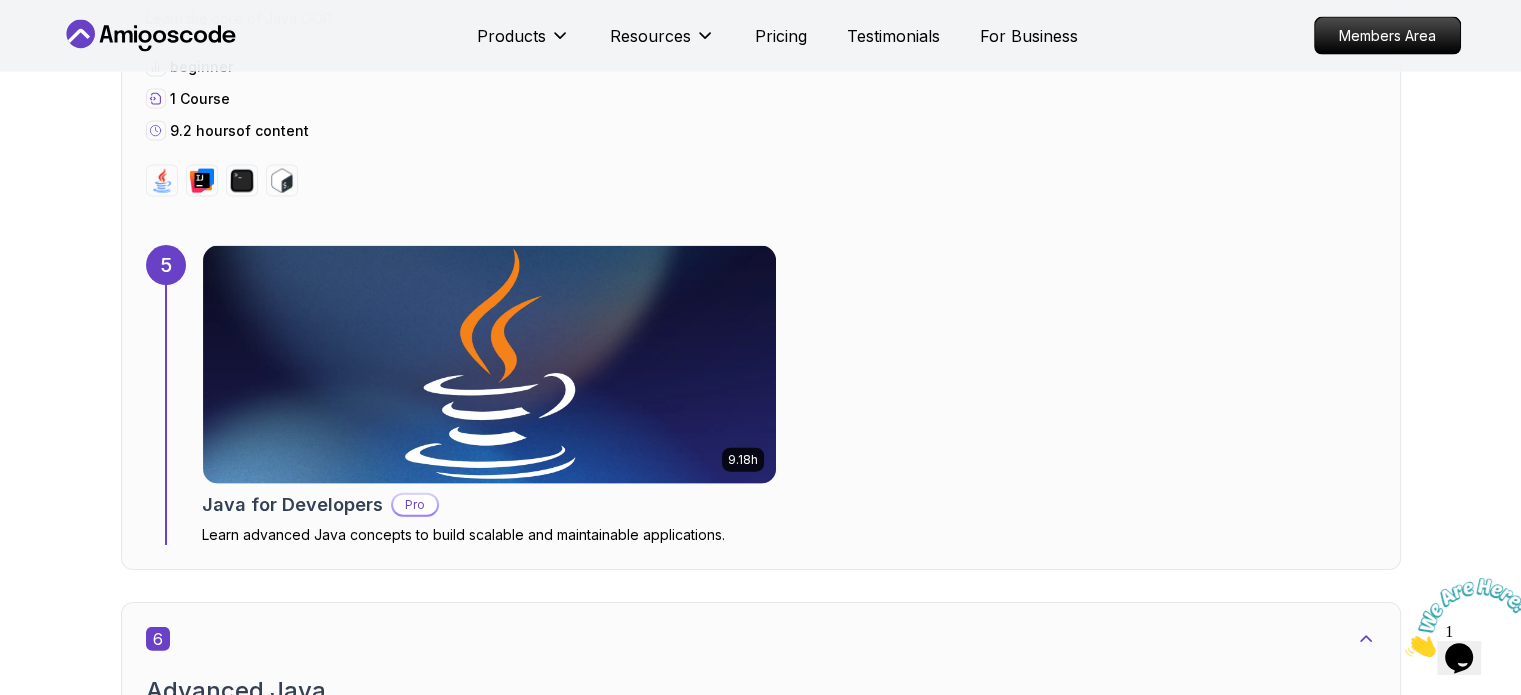 click at bounding box center (489, 3589) 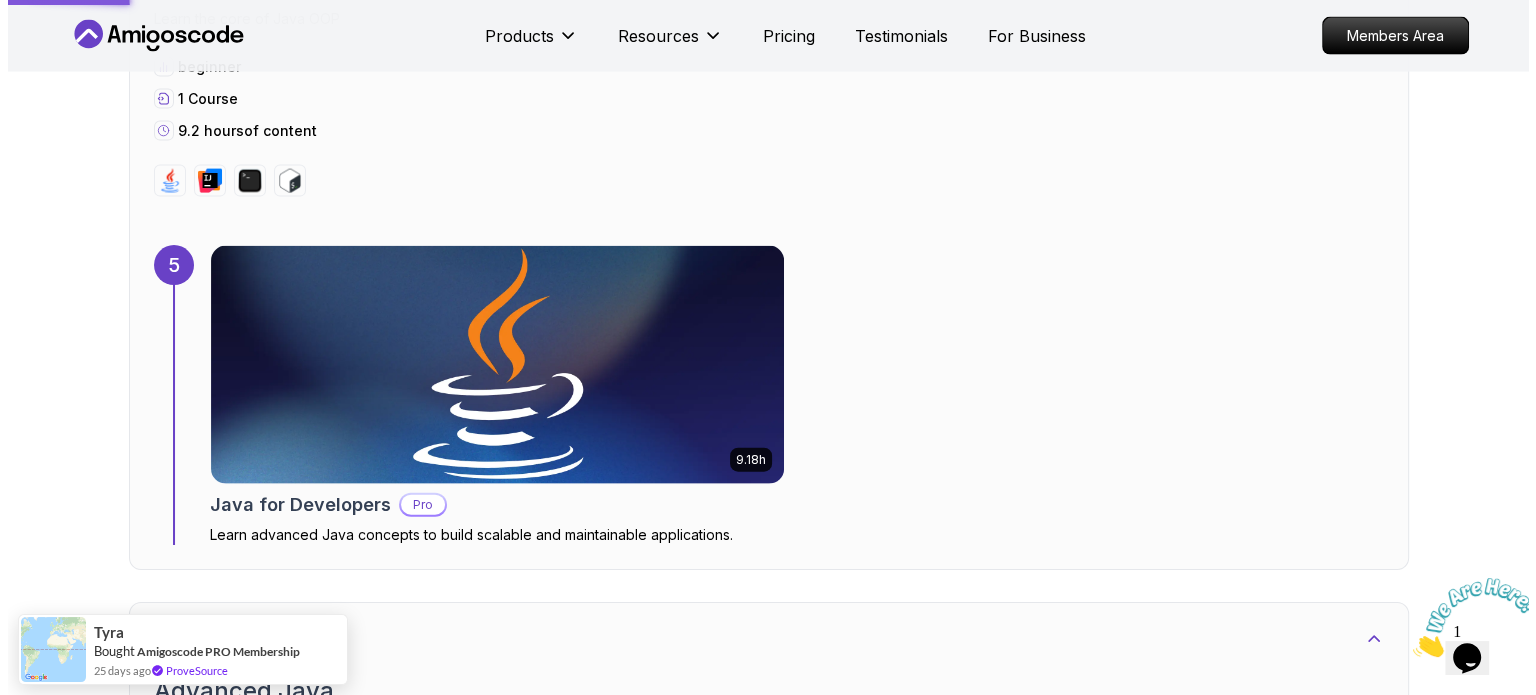 scroll, scrollTop: 0, scrollLeft: 0, axis: both 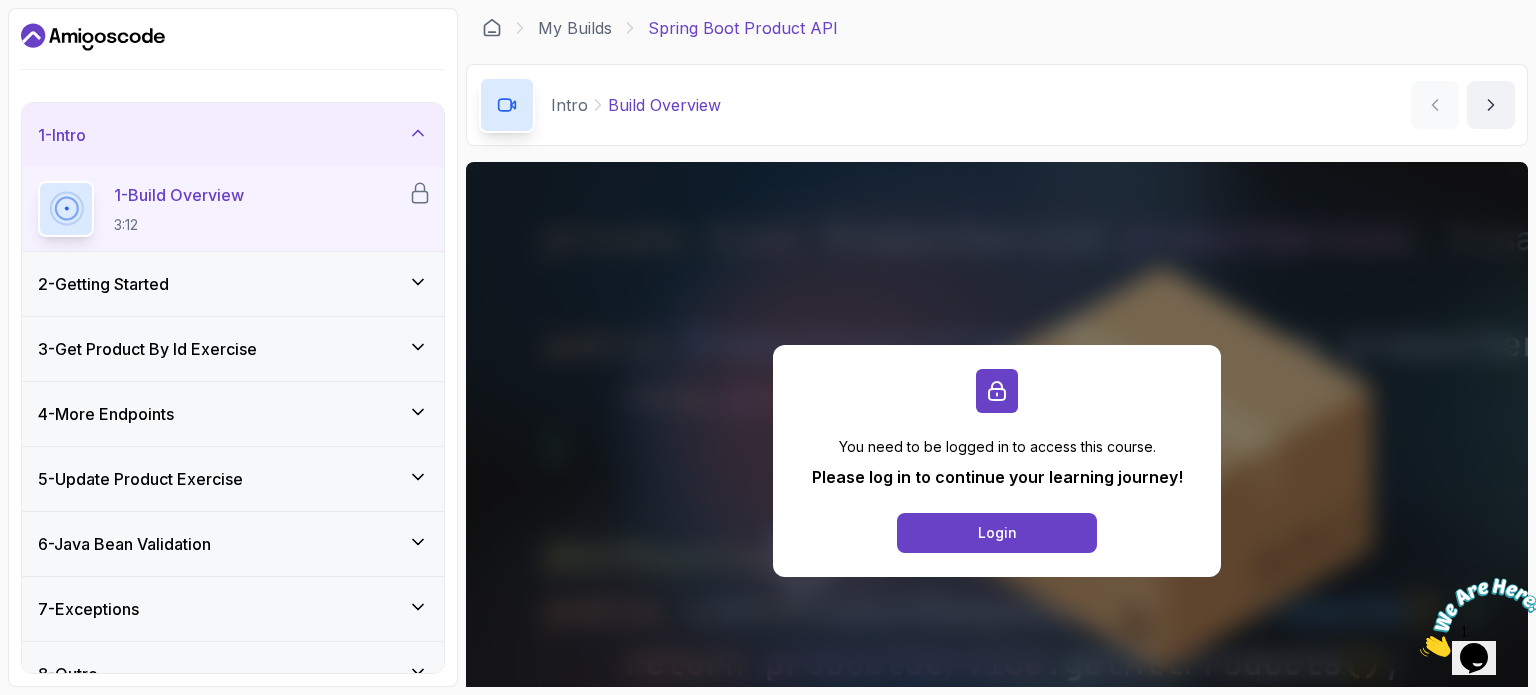 click on "2  -  Getting Started" at bounding box center [233, 284] 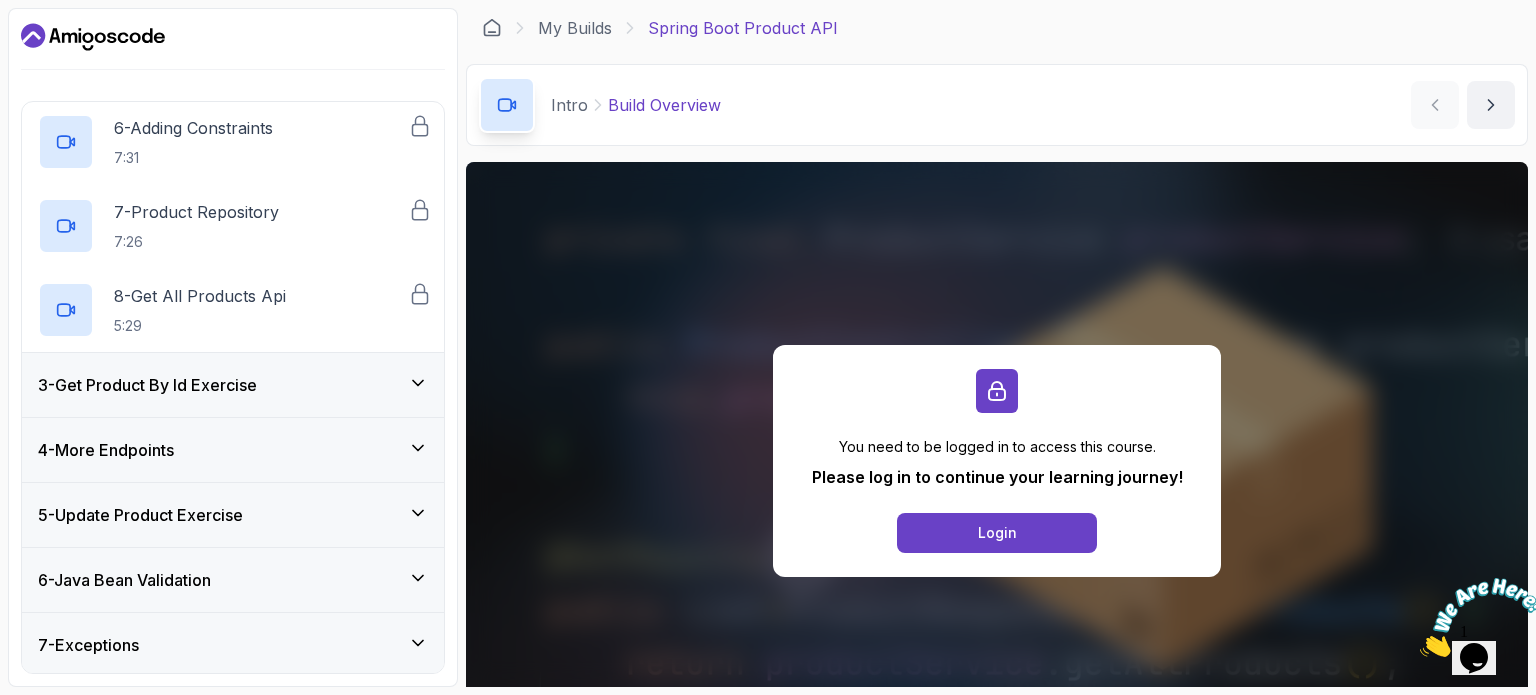 scroll, scrollTop: 618, scrollLeft: 0, axis: vertical 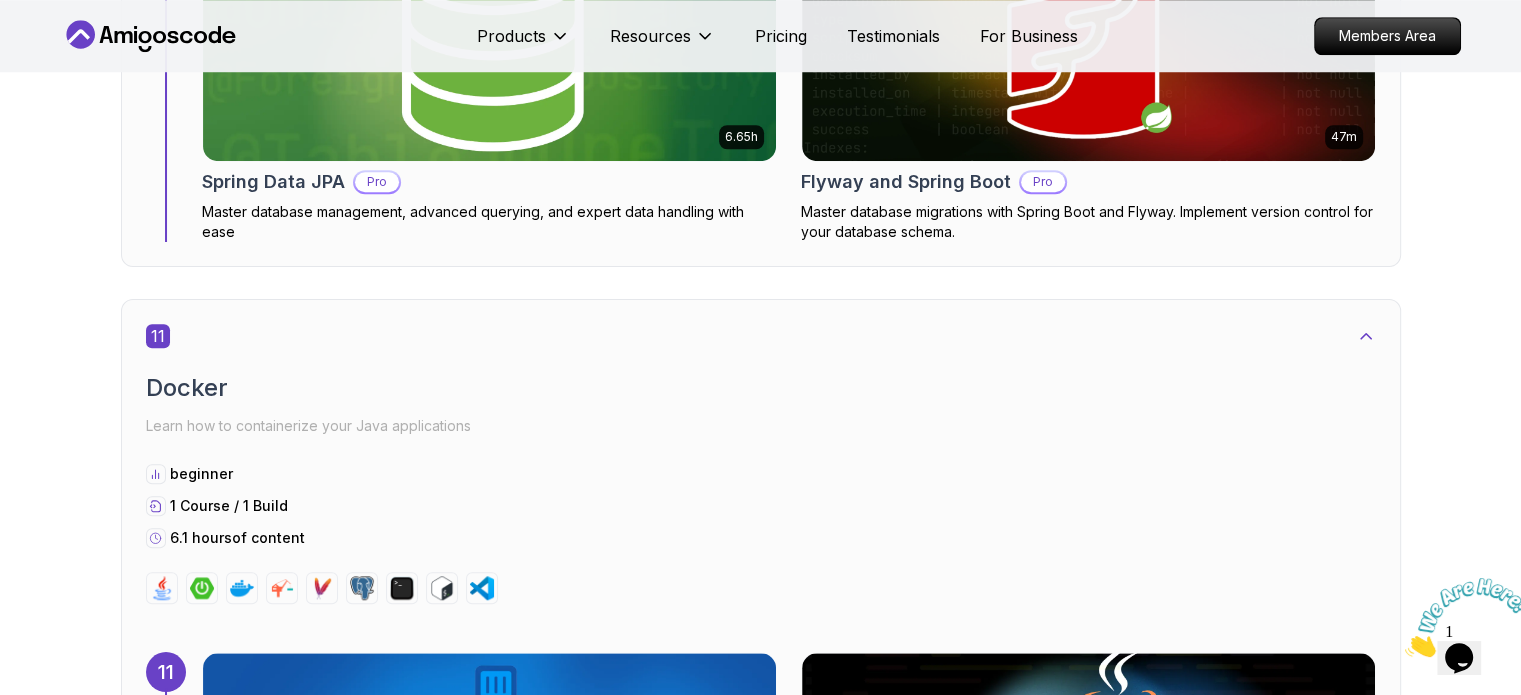 click at bounding box center (1238, 5296) 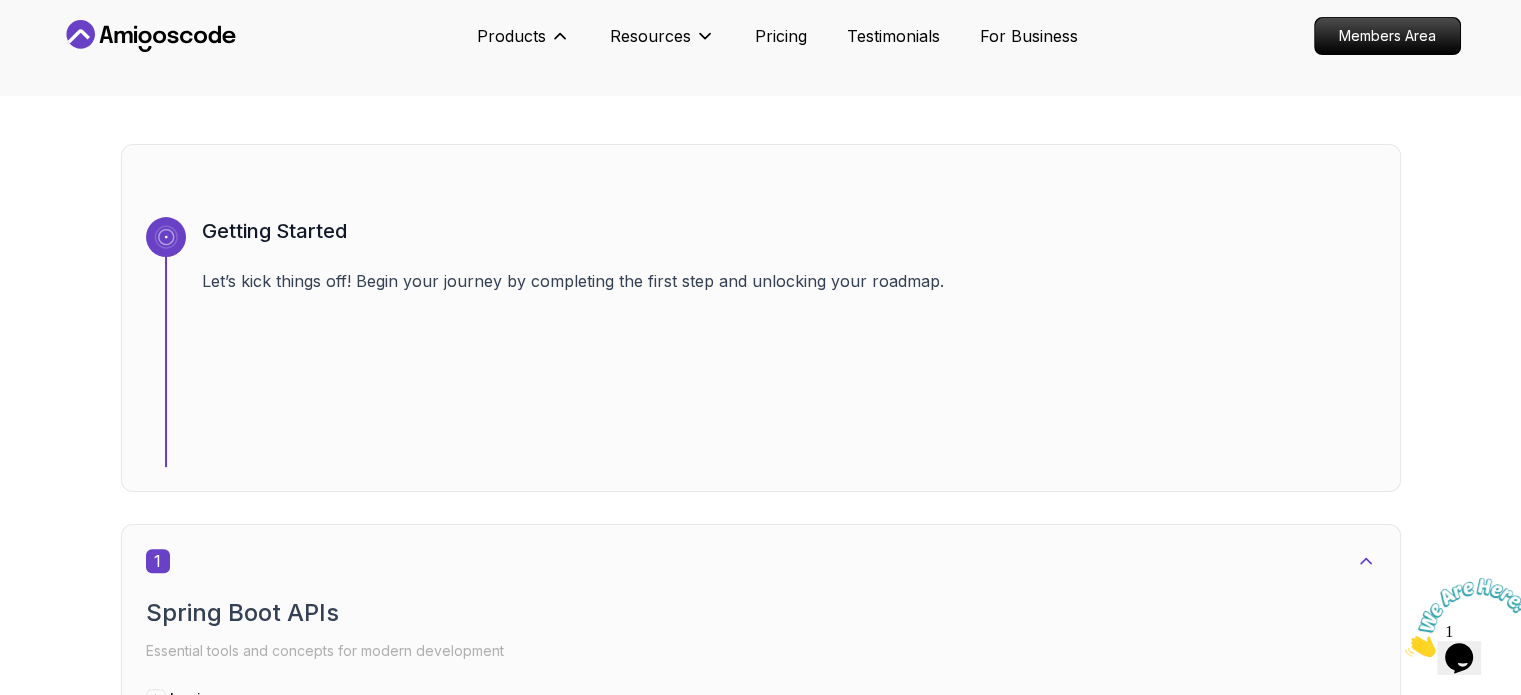 scroll, scrollTop: 610, scrollLeft: 0, axis: vertical 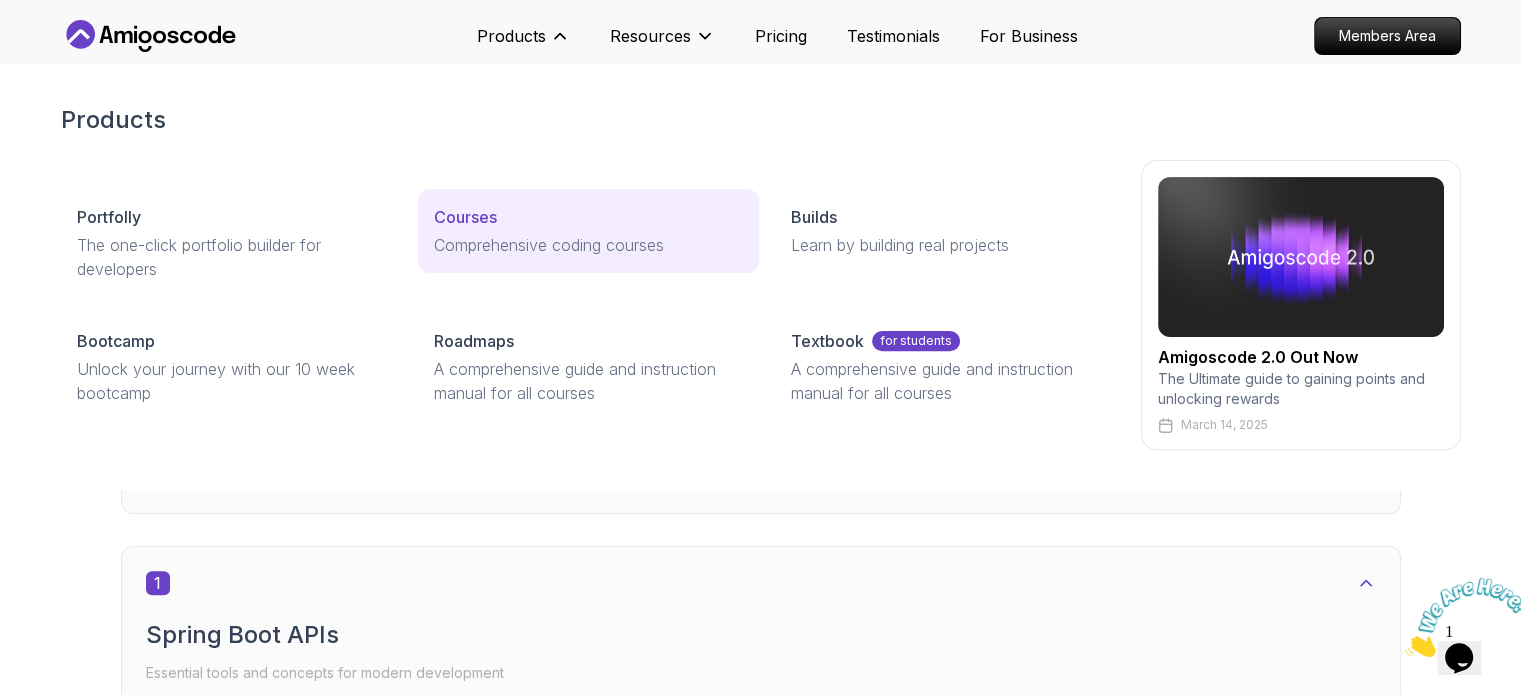 click on "Comprehensive coding courses" at bounding box center [588, 245] 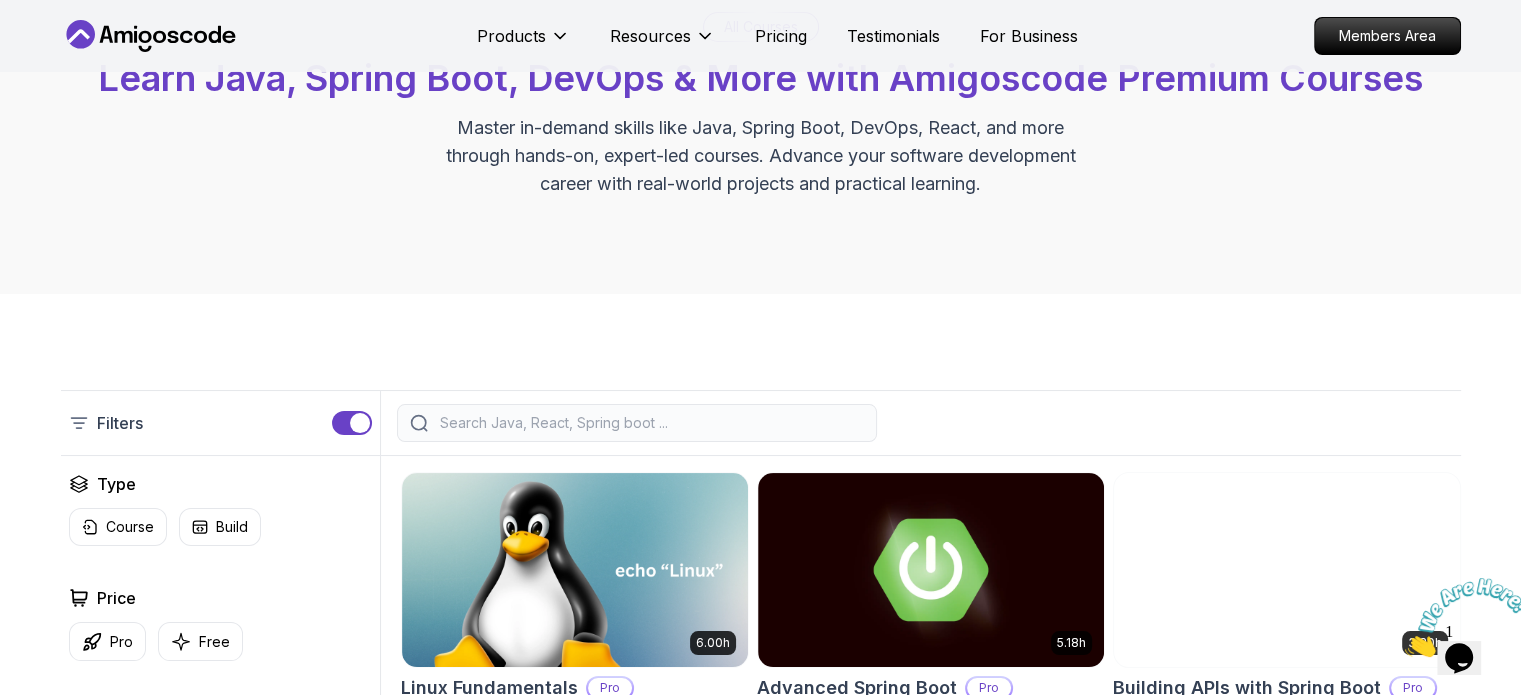 scroll, scrollTop: 0, scrollLeft: 0, axis: both 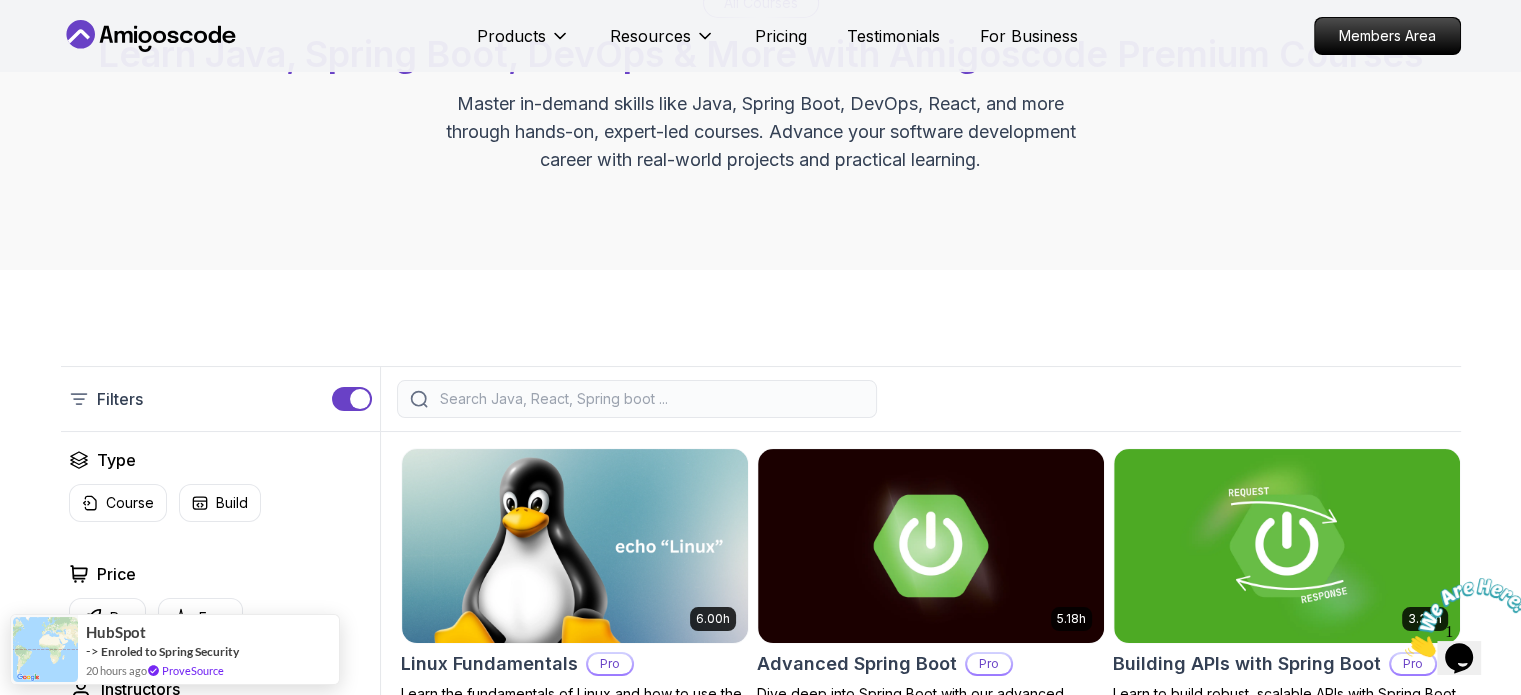 click at bounding box center (650, 399) 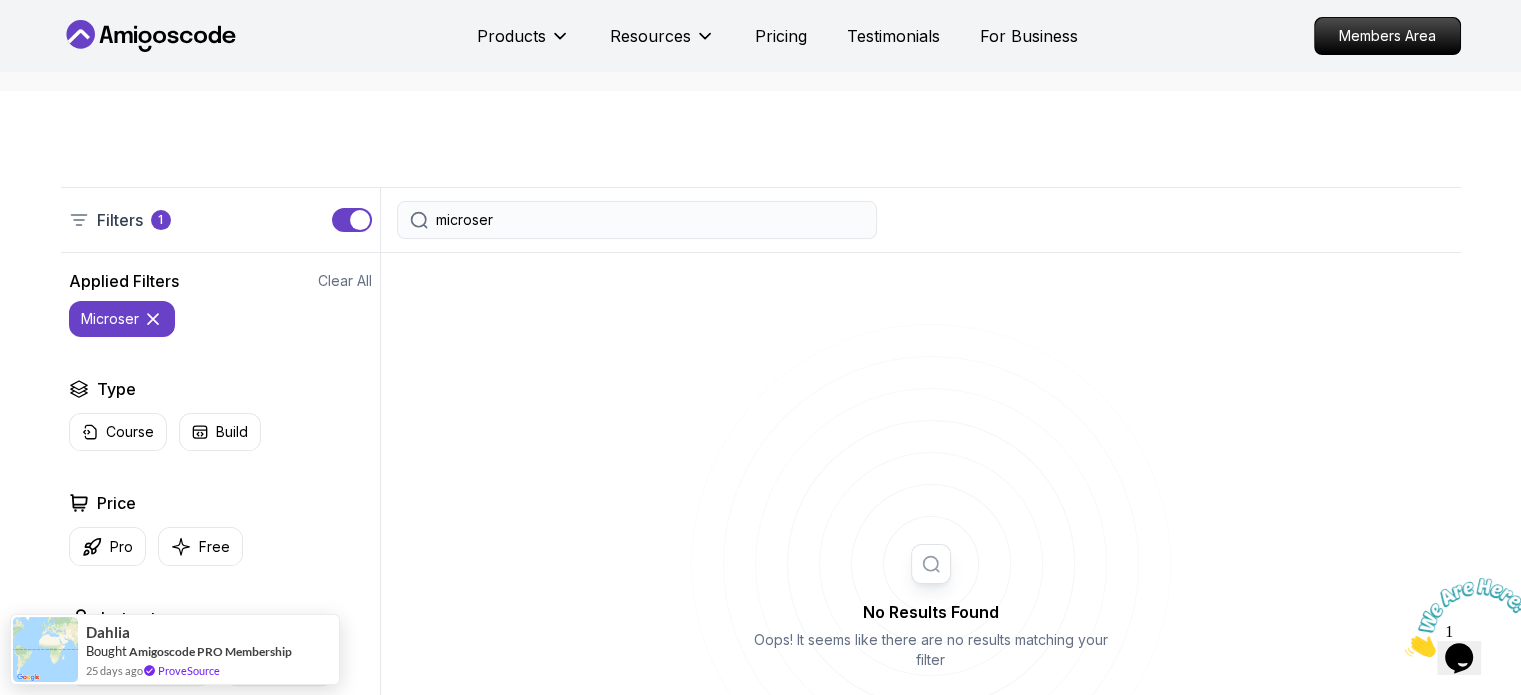 scroll, scrollTop: 364, scrollLeft: 0, axis: vertical 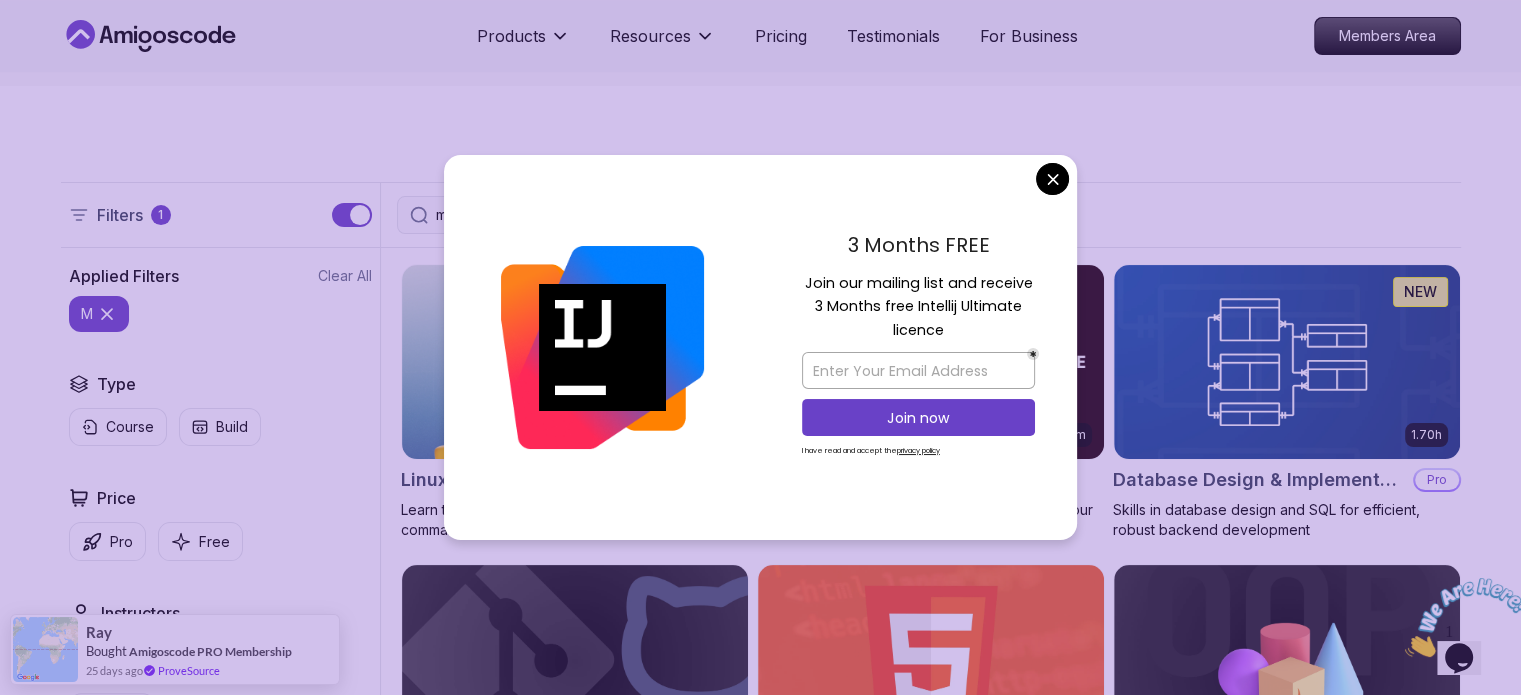 type on "m" 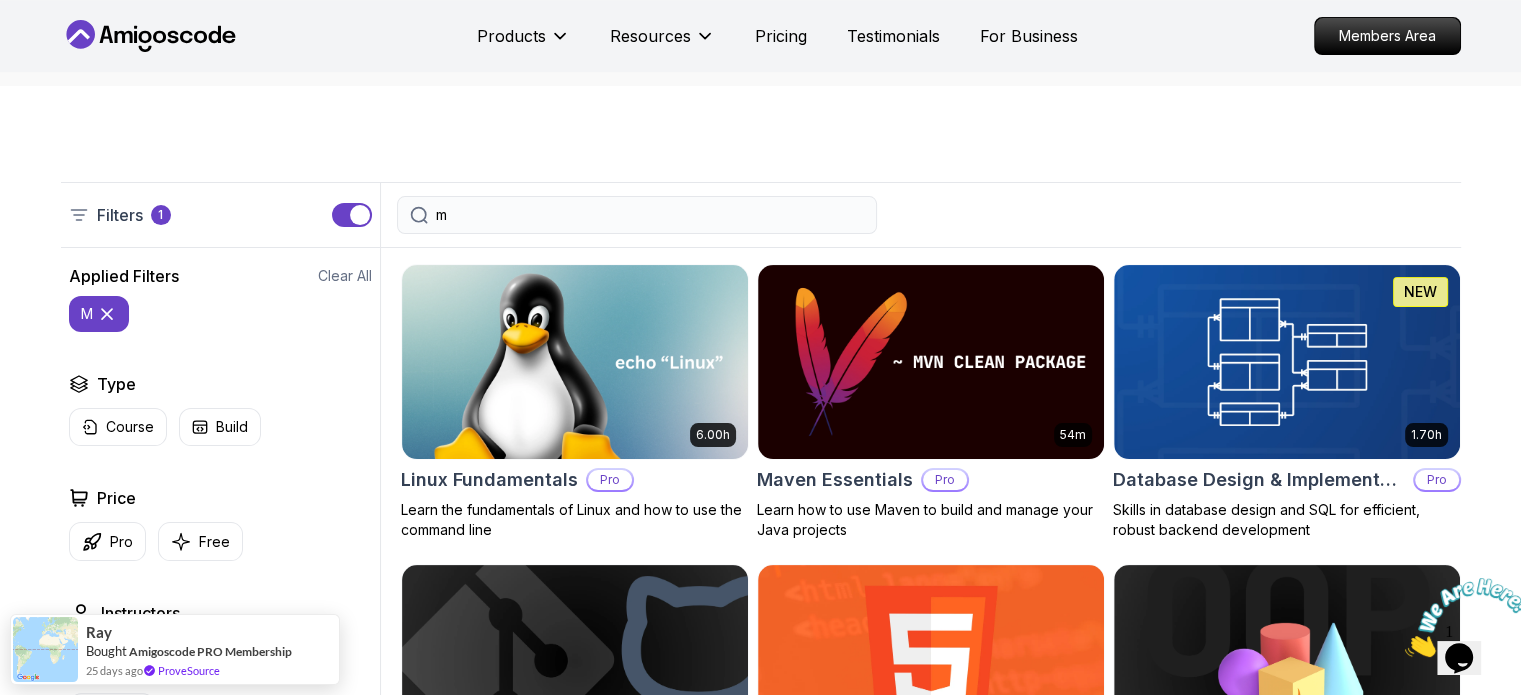 click on "Products Resources Pricing Testimonials For Business Members Area Products Resources Pricing Testimonials For Business Members Area All Courses Learn Java, Spring Boot, DevOps & More with Amigoscode Premium Courses Master in-demand skills like Java, Spring Boot, DevOps, React, and more through hands-on, expert-led courses. Advance your software development career with real-world projects and practical learning. Filters 1 m Filters 1 Applied Filters Clear All m Type Course Build Price Pro Free Instructors Nelson Djalo Richard Abz Duration 0-1 Hour 1-3 Hours +3 Hours Track Front End Back End Dev Ops Full Stack Level Junior Mid-level Senior 6.00h Linux Fundamentals Pro Learn the fundamentals of Linux and how to use the command line 54m Maven Essentials Pro Learn how to use Maven to build and manage your Java projects 1.70h NEW Database Design & Implementation Pro Skills in database design and SQL for efficient, robust backend development Git & GitHub Fundamentals Learn the fundamentals of Git and GitHub. 1.84h" at bounding box center (760, 1253) 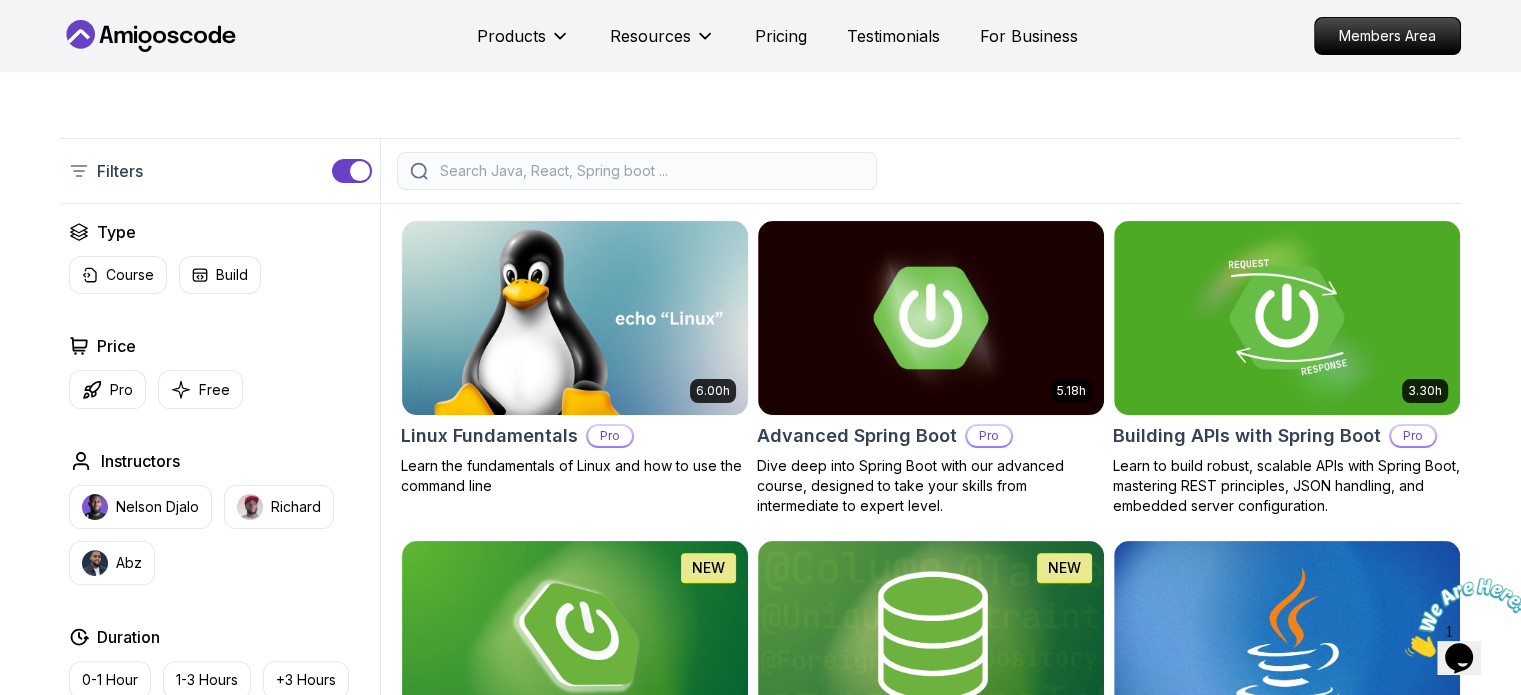 scroll, scrollTop: 0, scrollLeft: 0, axis: both 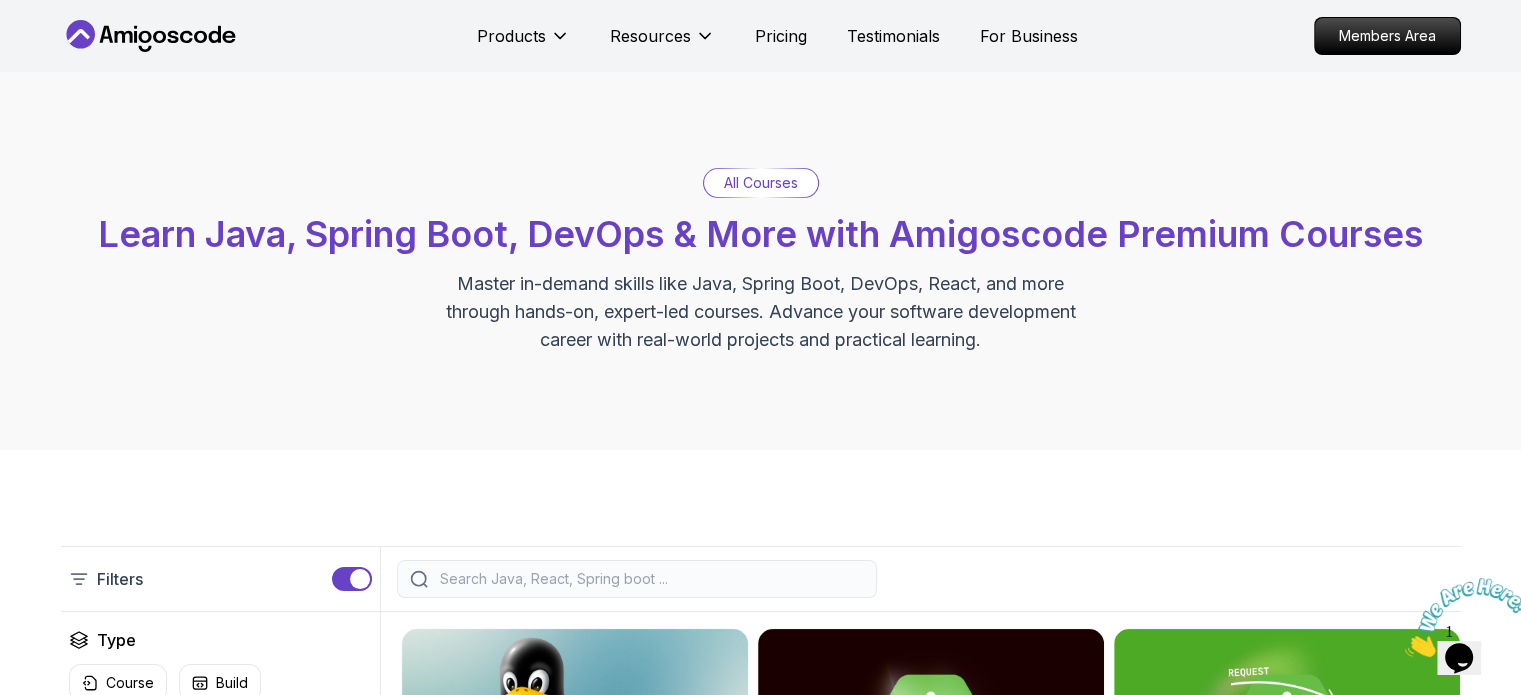 click at bounding box center [637, 579] 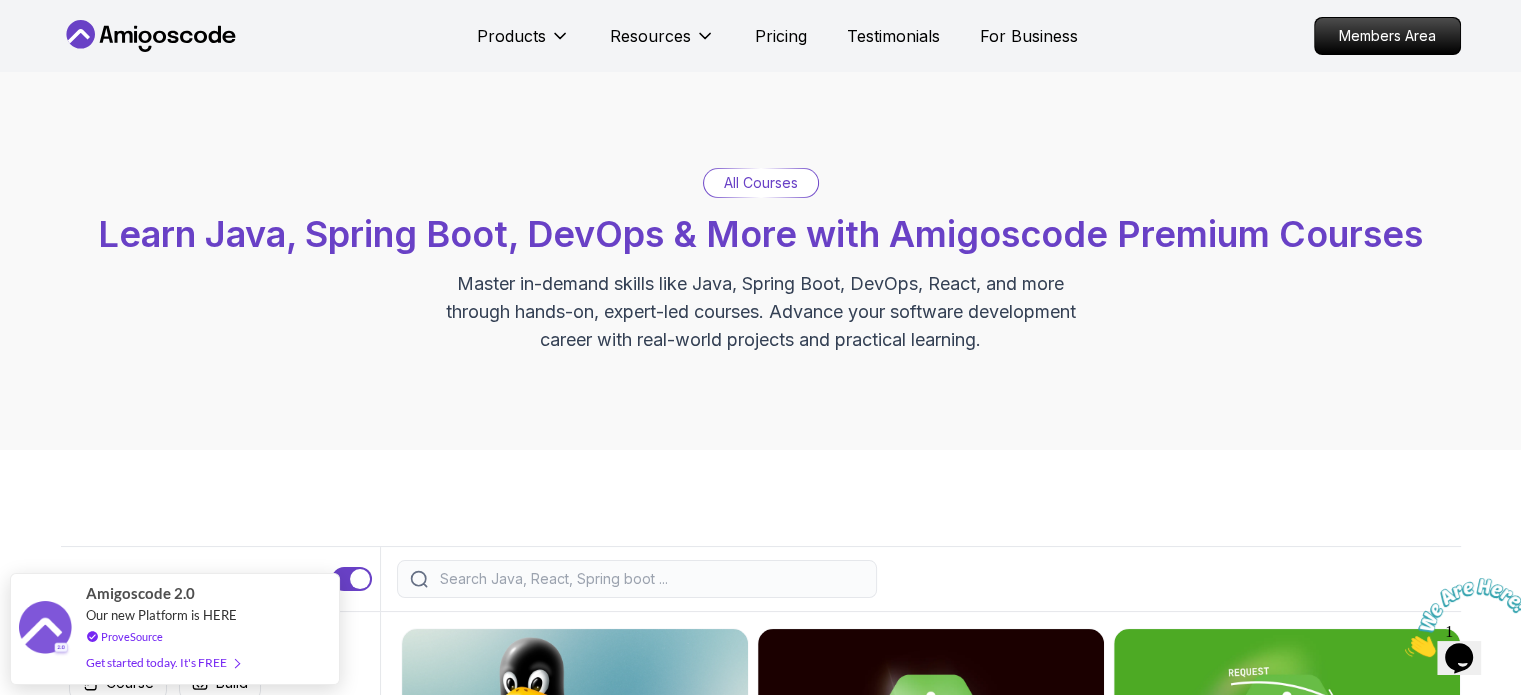 click at bounding box center (637, 579) 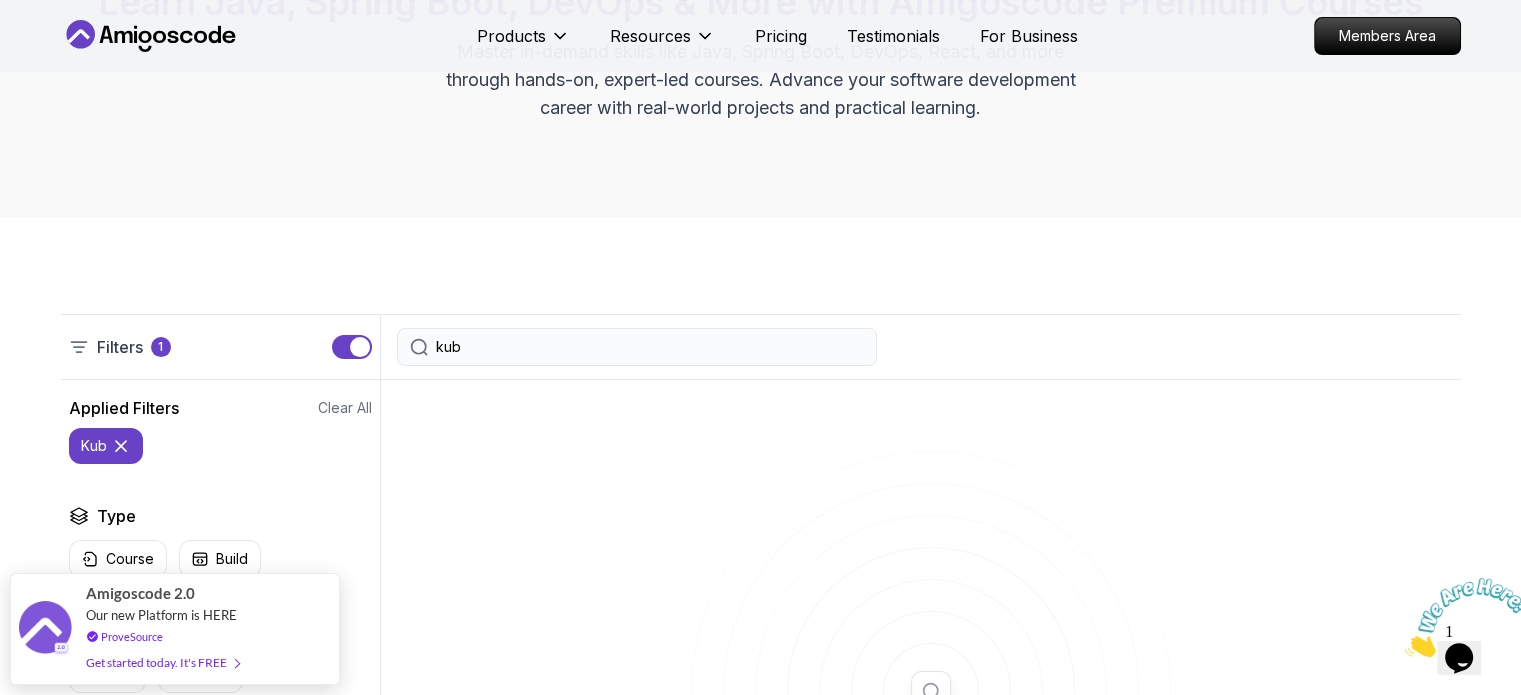 scroll, scrollTop: 232, scrollLeft: 0, axis: vertical 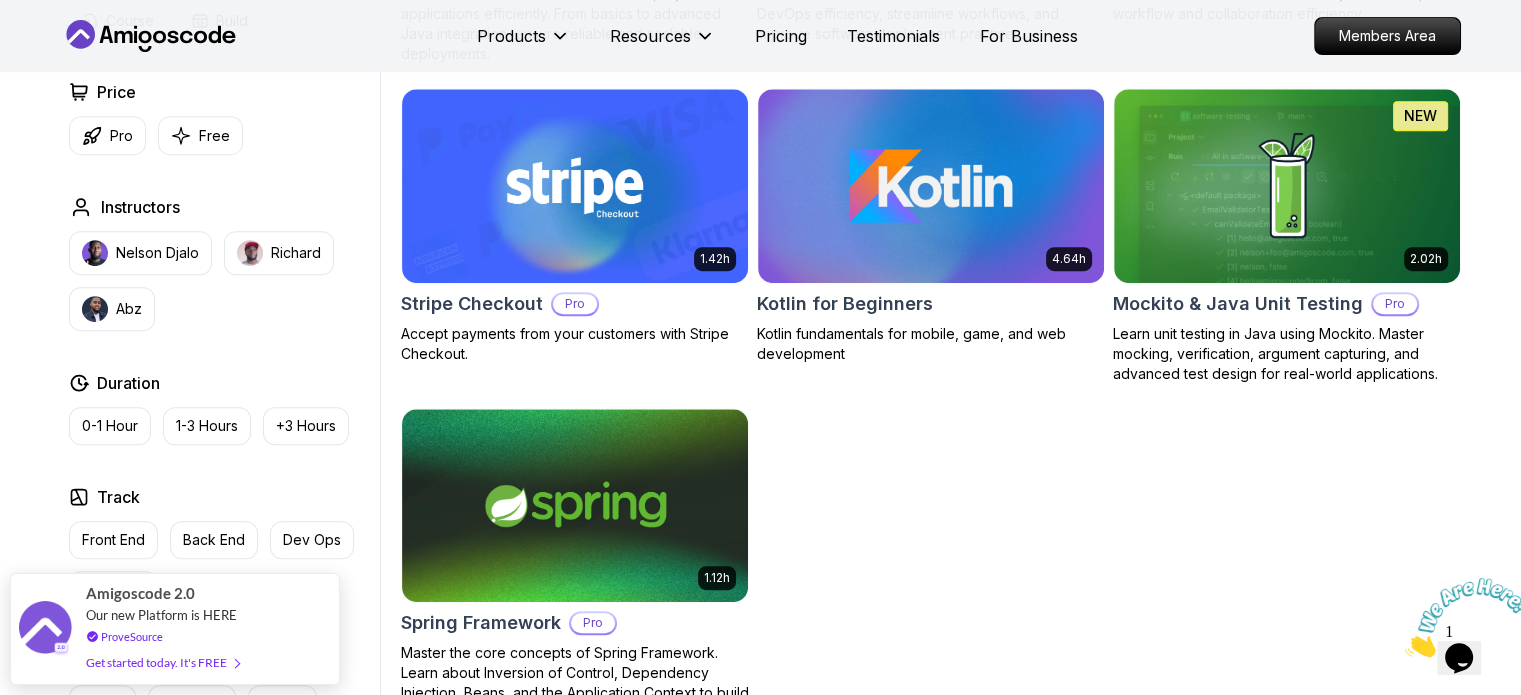 type on "k" 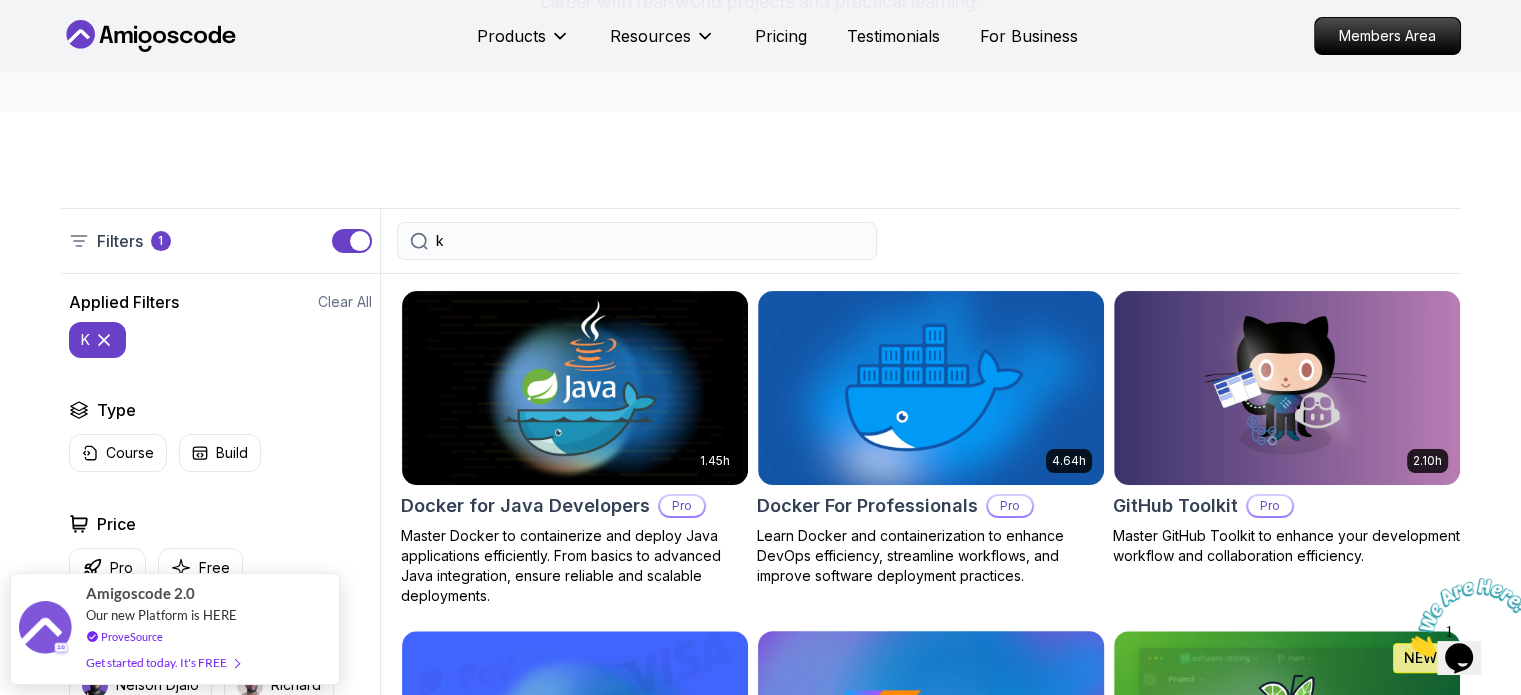 scroll, scrollTop: 343, scrollLeft: 0, axis: vertical 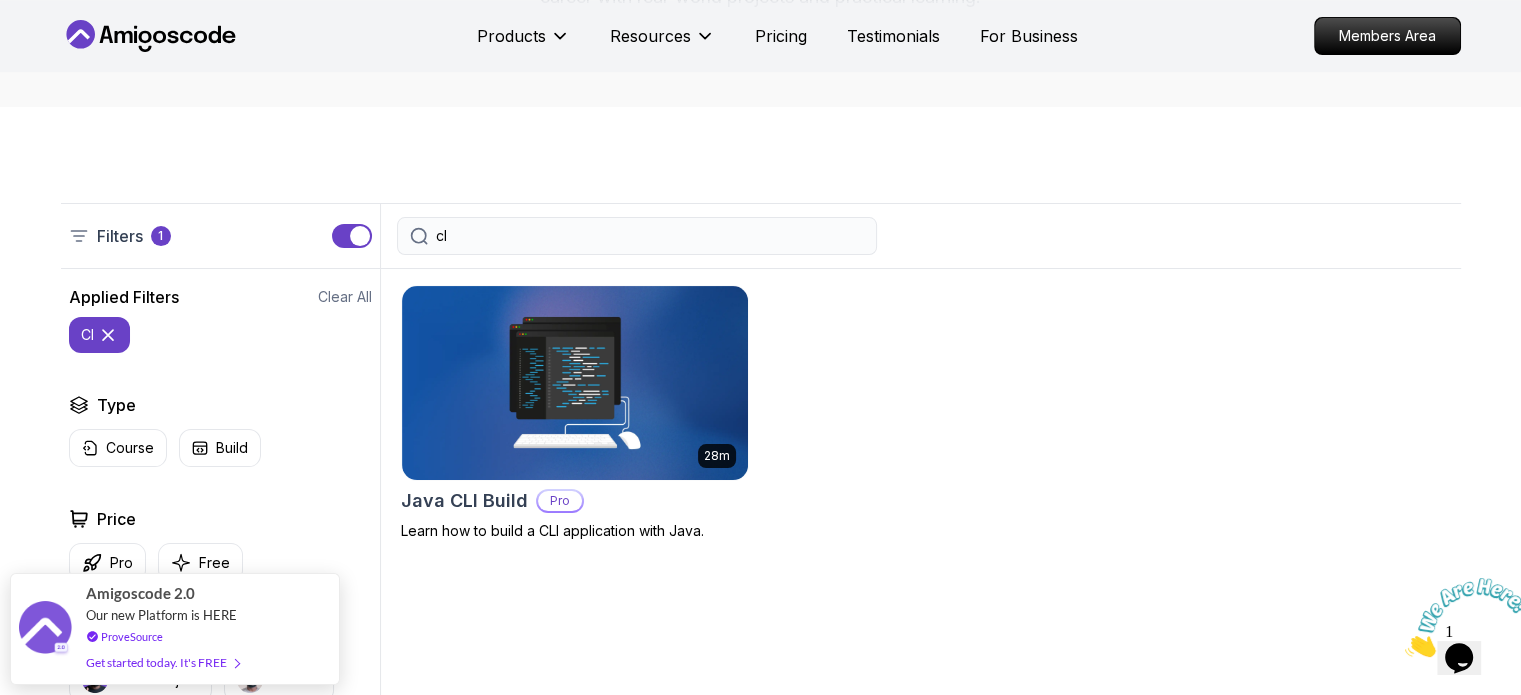 type on "c" 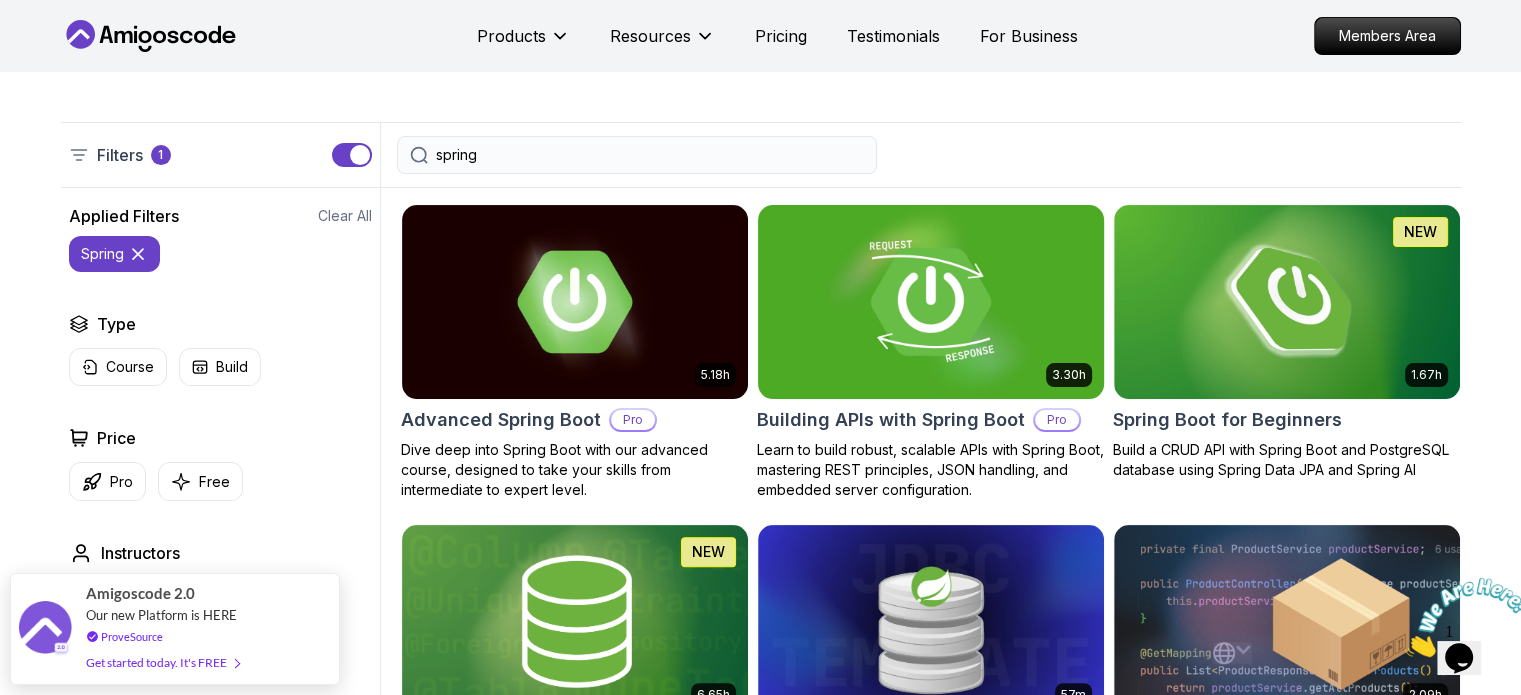 scroll, scrollTop: 428, scrollLeft: 0, axis: vertical 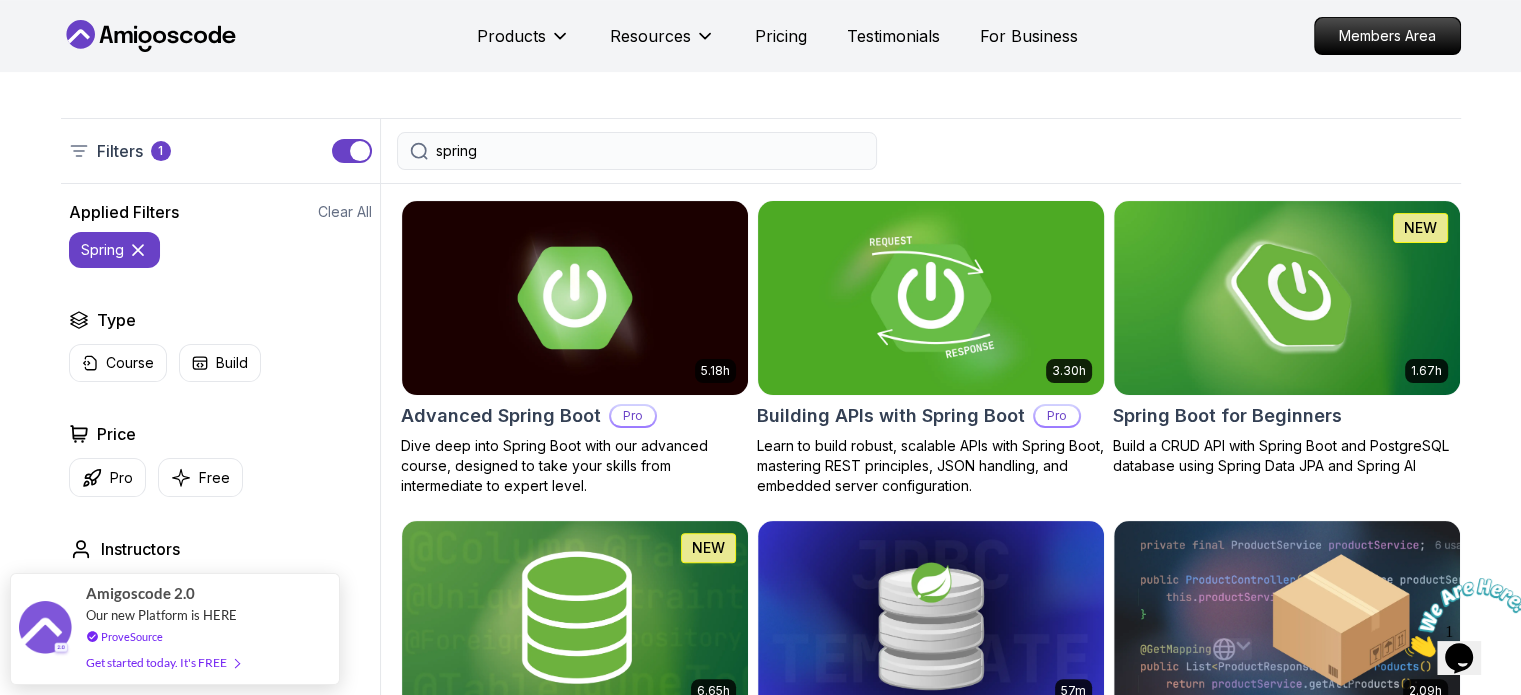 type on "spring" 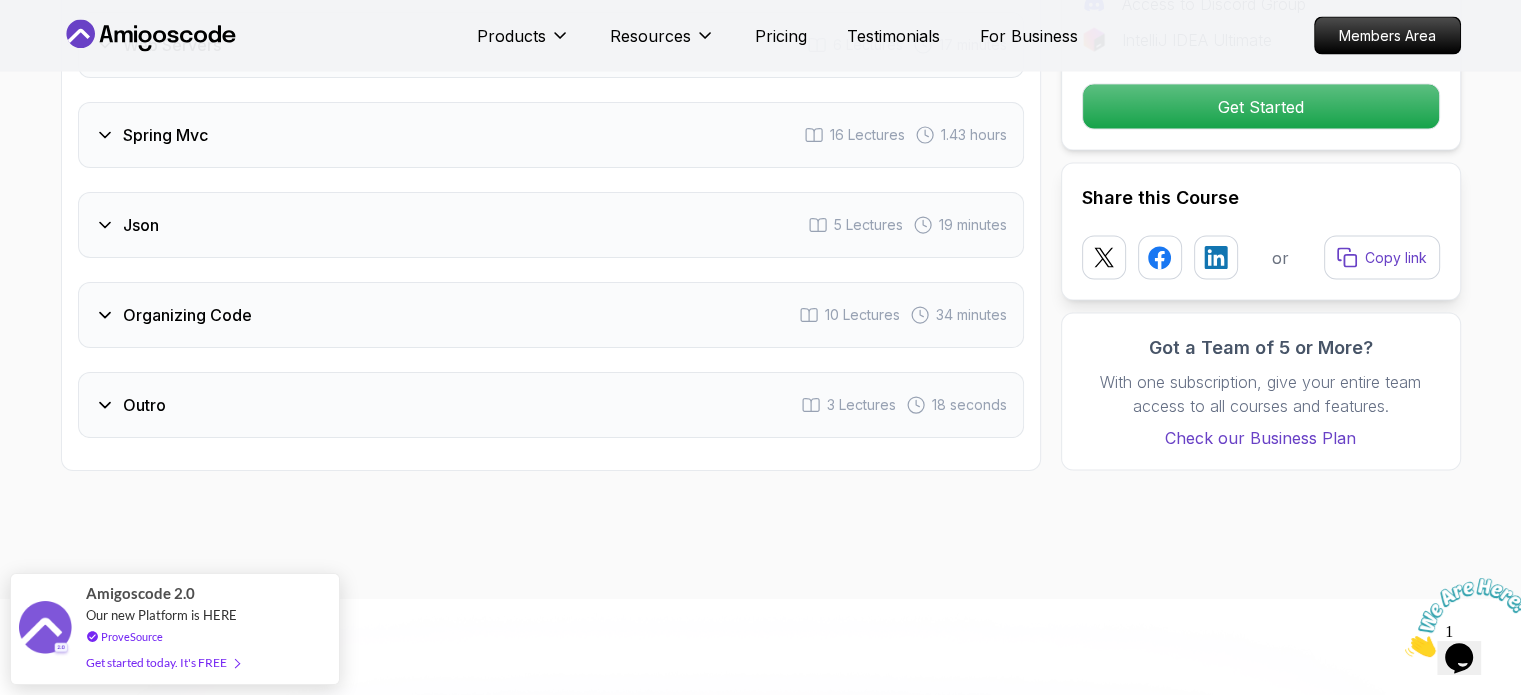 scroll, scrollTop: 3936, scrollLeft: 0, axis: vertical 